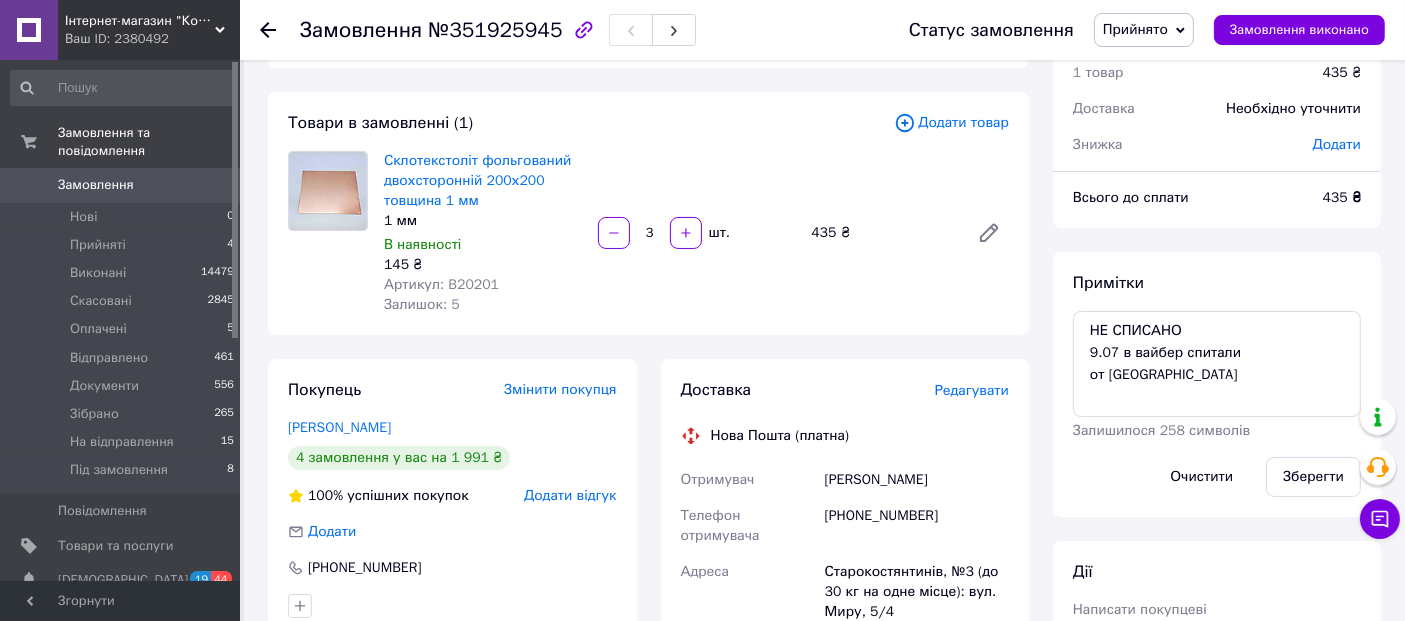 scroll, scrollTop: 87, scrollLeft: 0, axis: vertical 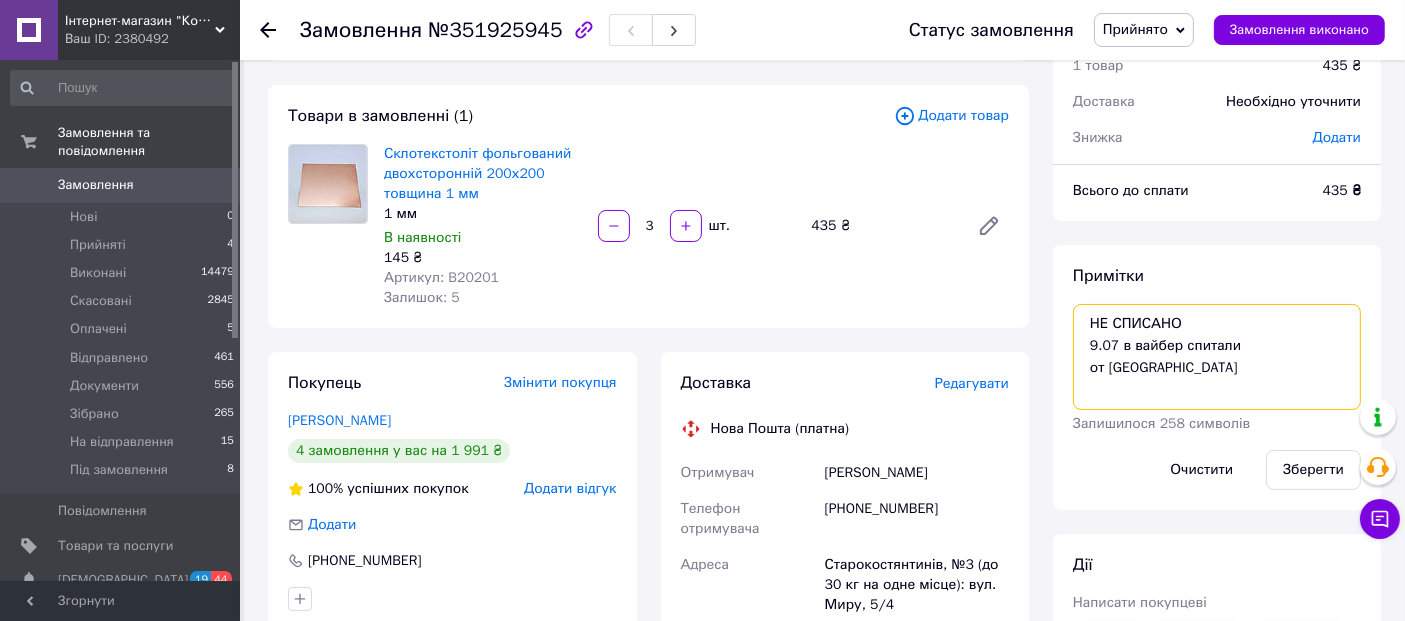 click on "НЕ СПИСАНО
9.07 в вайбер спитали
от [GEOGRAPHIC_DATA]" at bounding box center [1217, 357] 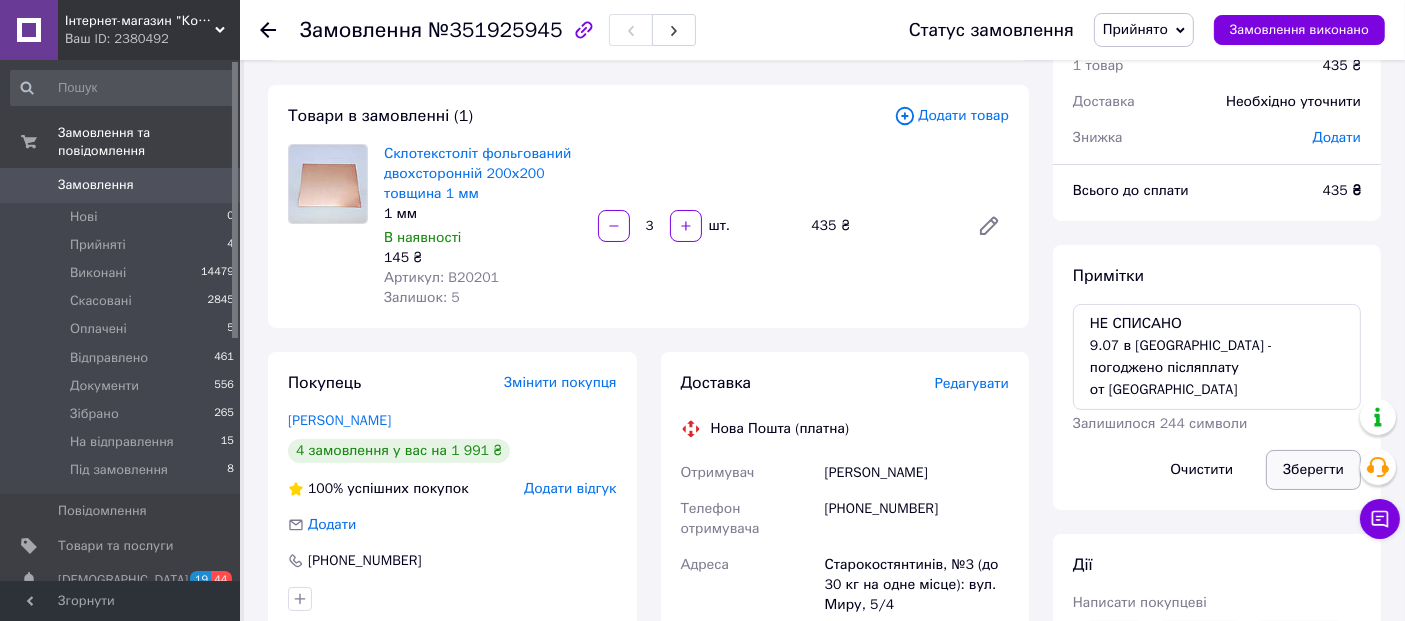 click on "Зберегти" at bounding box center (1313, 470) 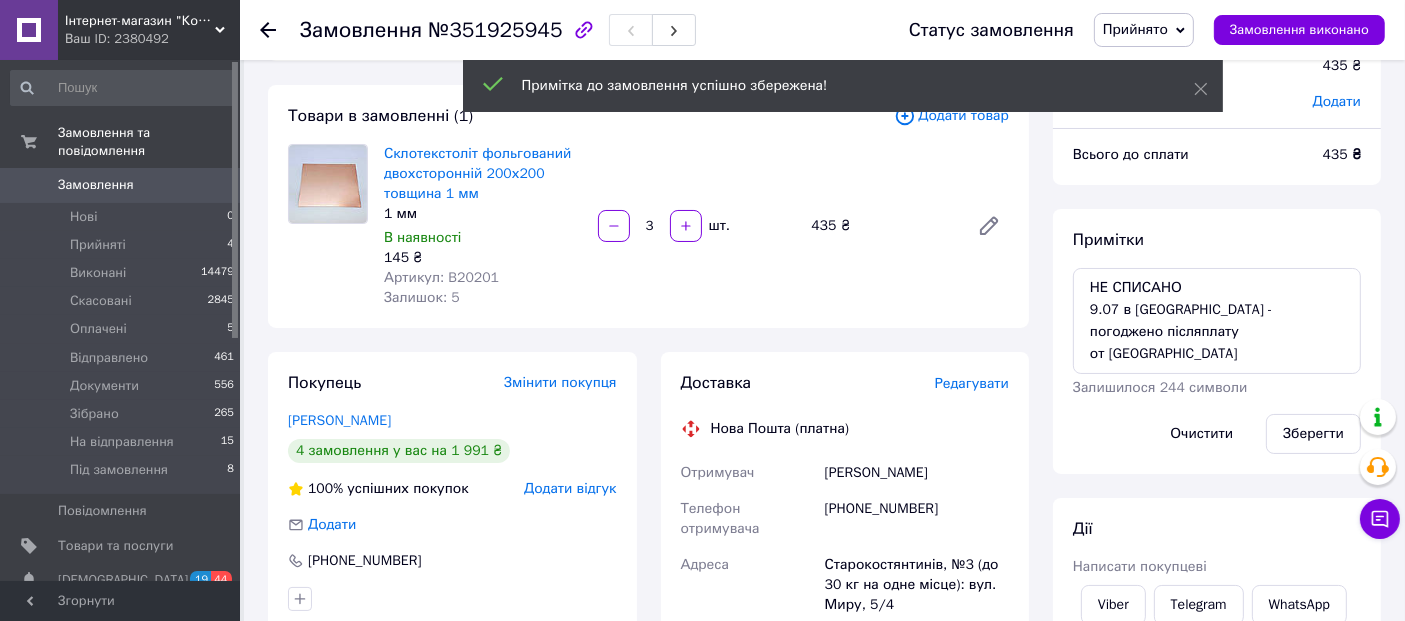 click on "Прийнято" at bounding box center [1135, 29] 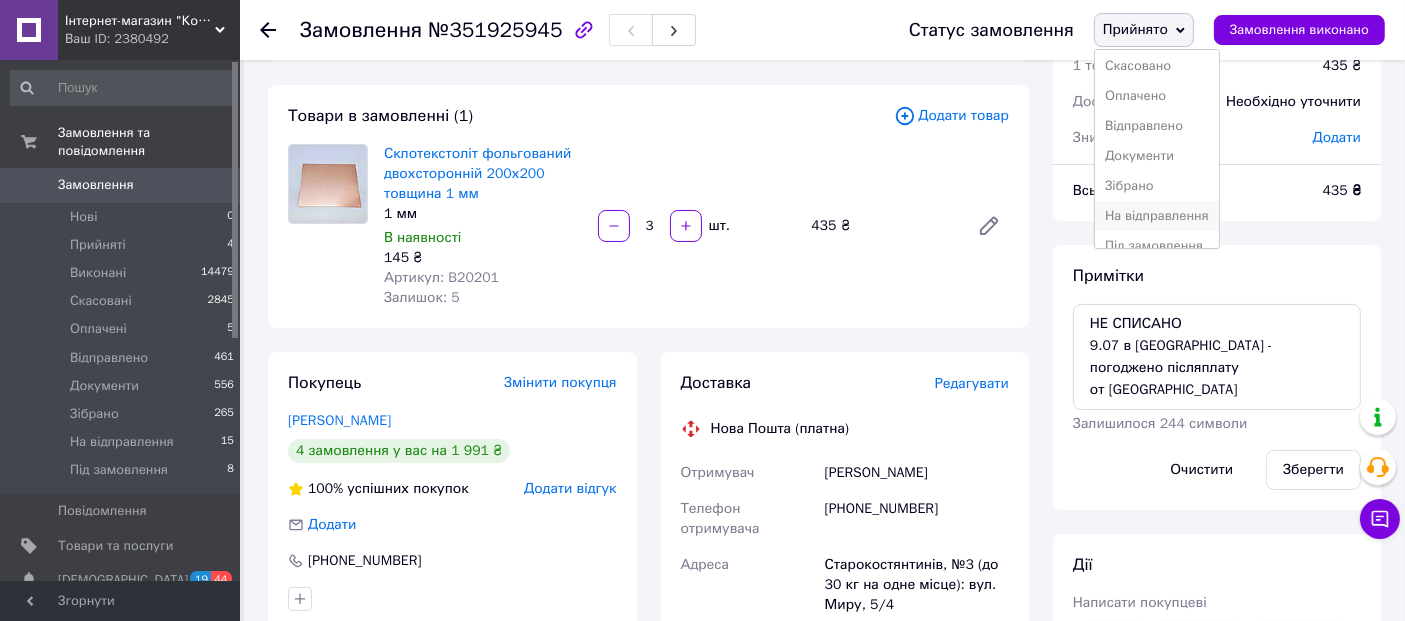 scroll, scrollTop: 35, scrollLeft: 0, axis: vertical 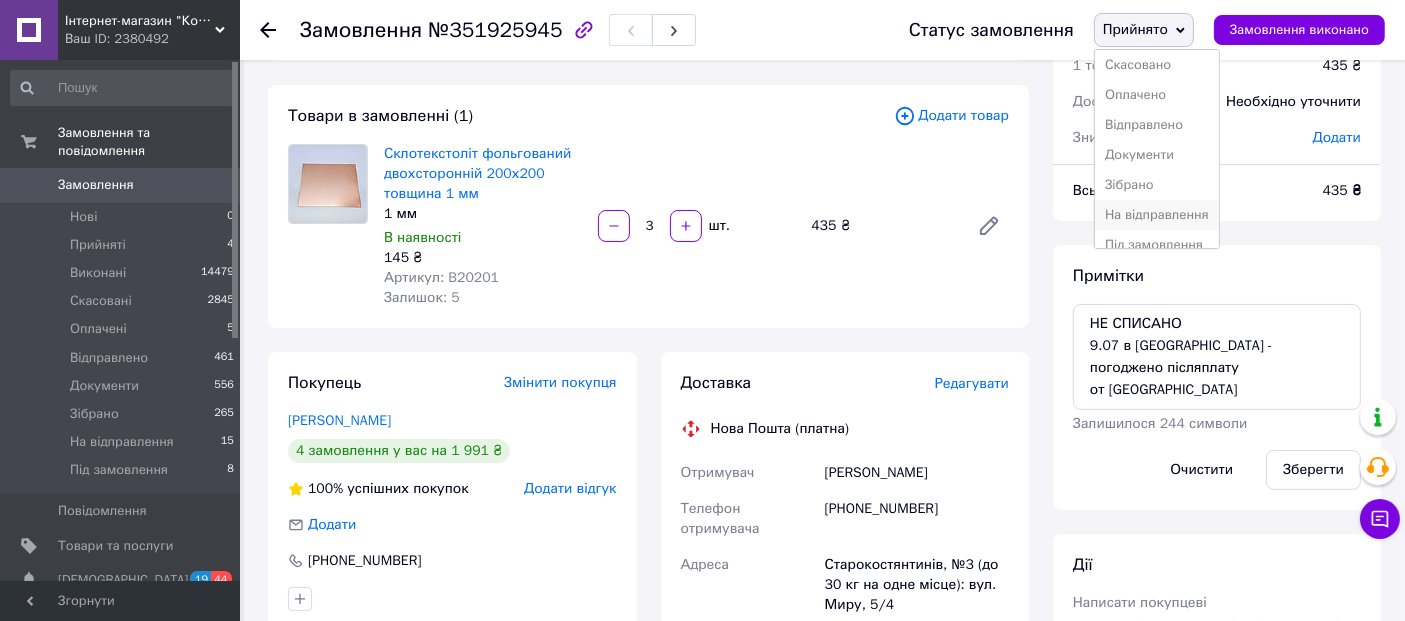 click on "На відправлення" at bounding box center (1157, 215) 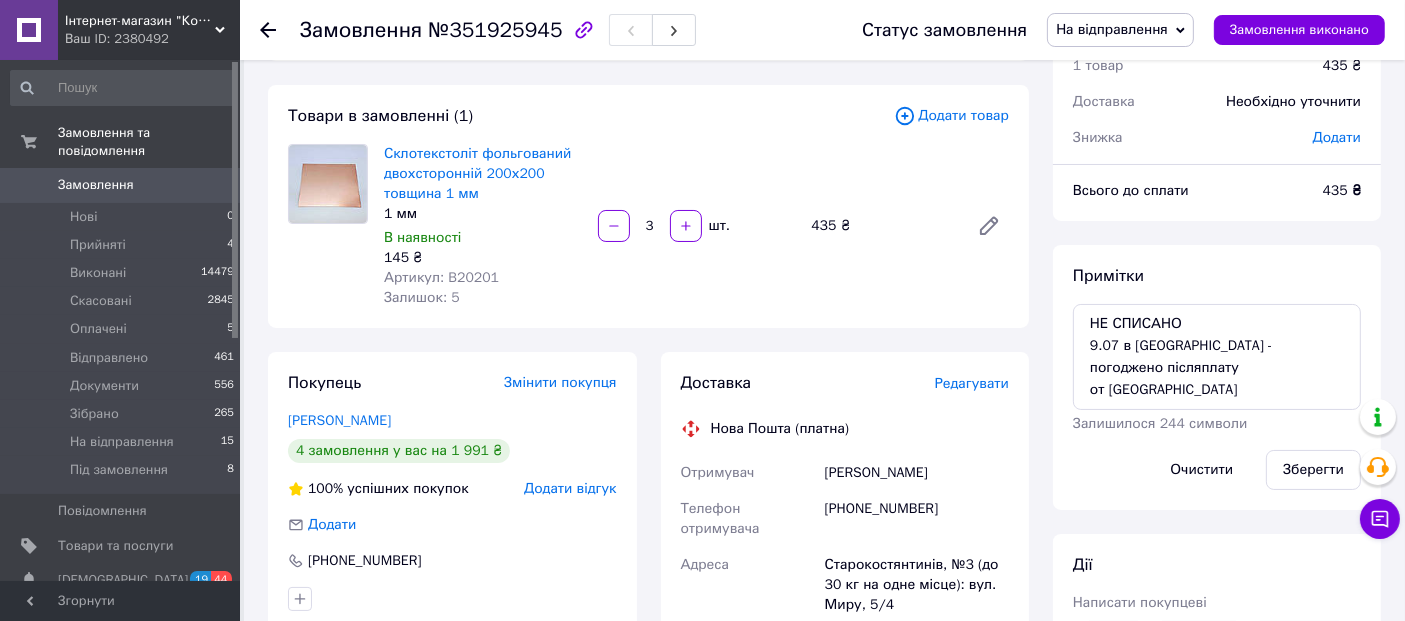 click on "Примітки НЕ СПИСАНО
9.07 в вайбер - погоджено післяплату
от Лиш
Залишилося 244 символи Очистити Зберегти" at bounding box center [1217, 377] 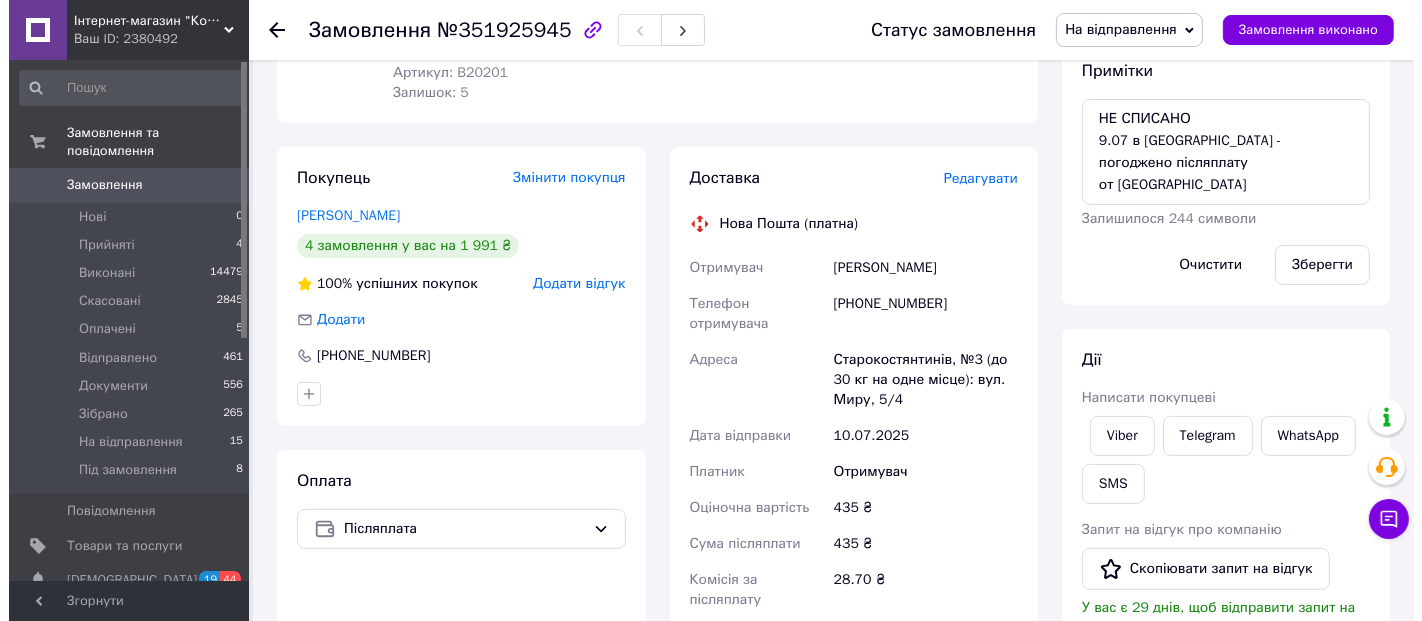 scroll, scrollTop: 294, scrollLeft: 0, axis: vertical 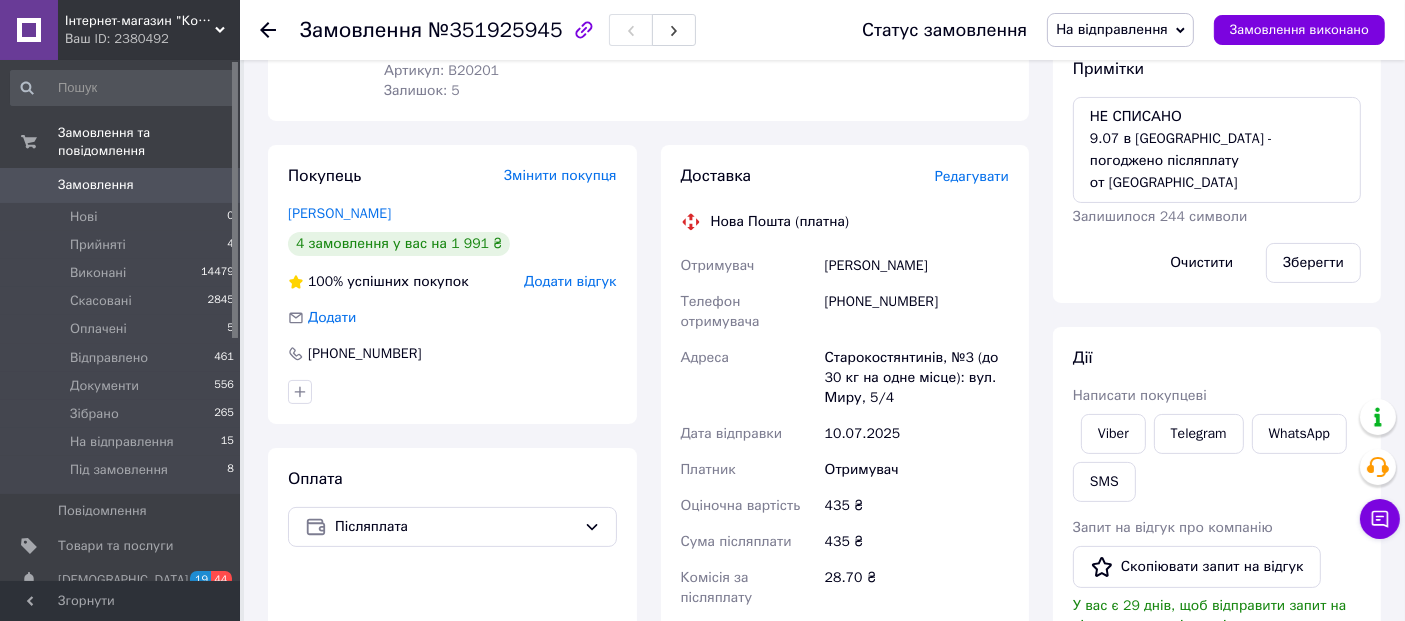 click on "Редагувати" at bounding box center [972, 176] 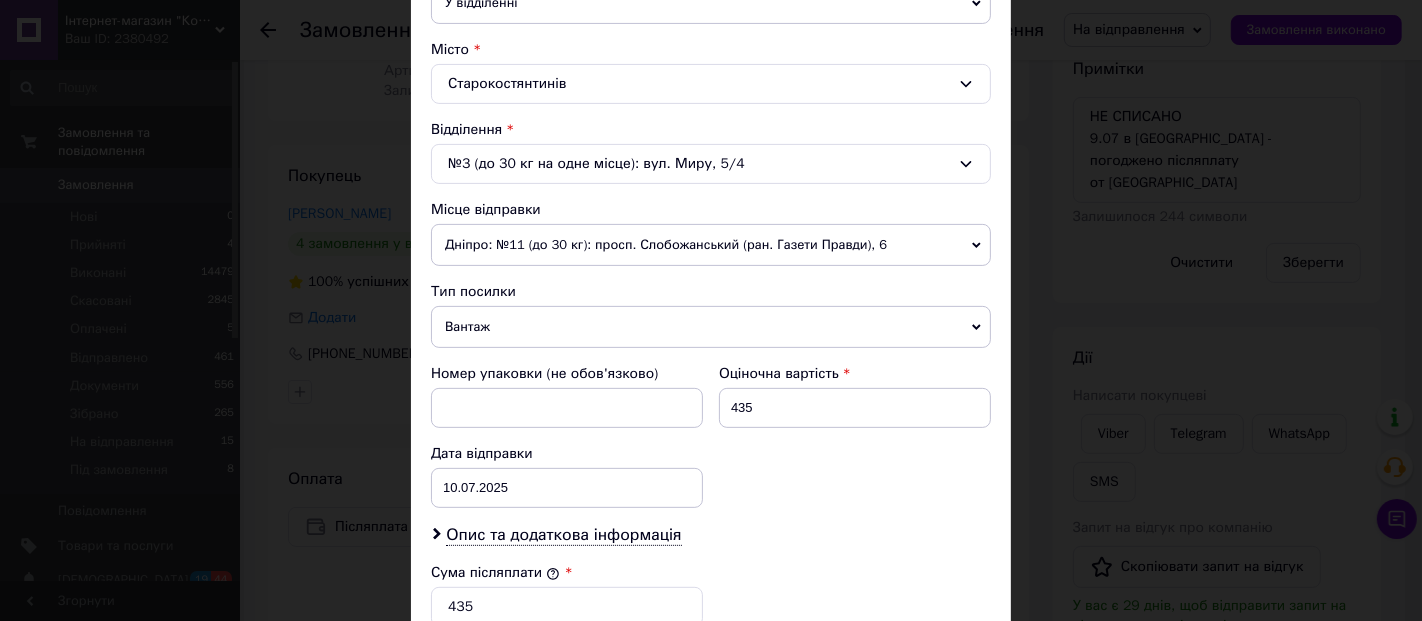 scroll, scrollTop: 524, scrollLeft: 0, axis: vertical 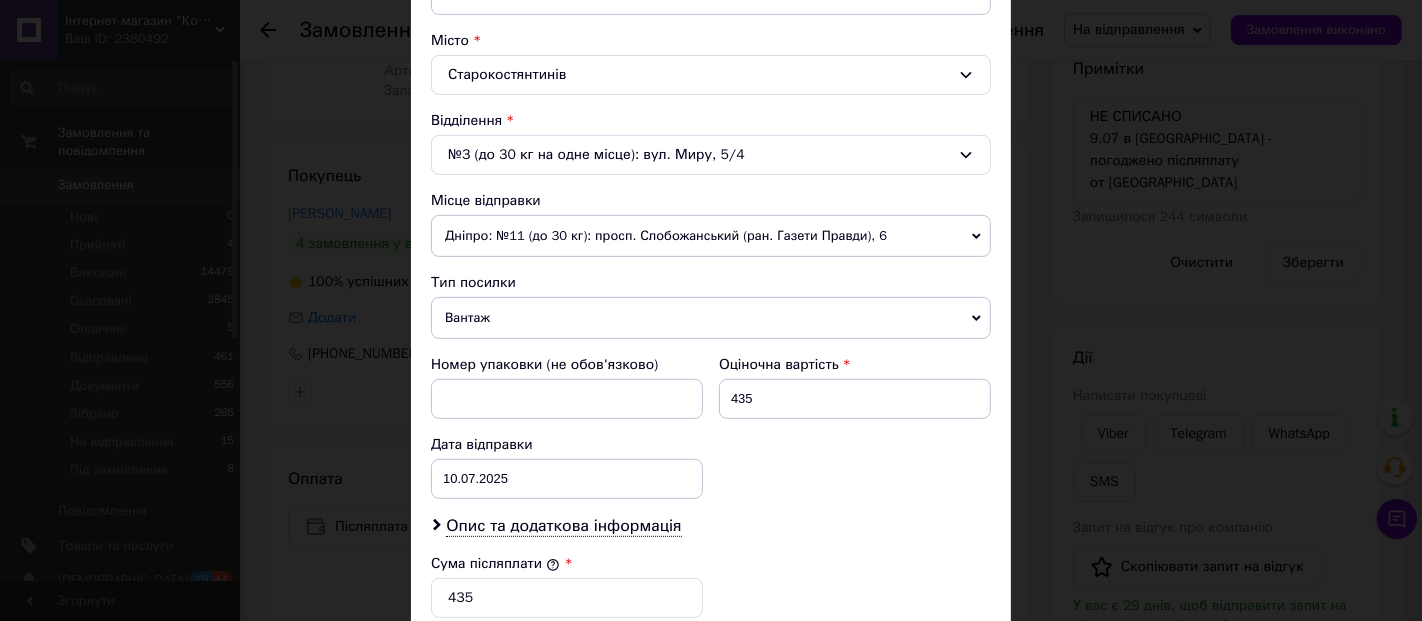 click on "Вантаж" at bounding box center (711, 318) 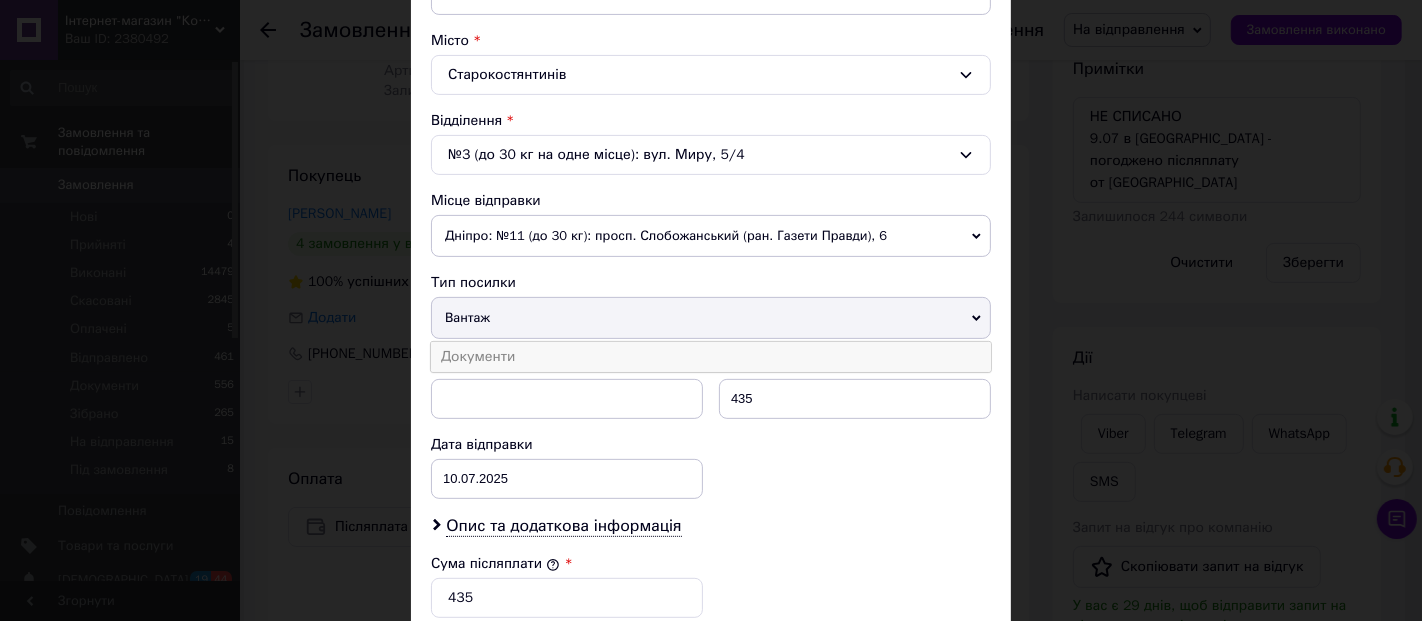 click on "Документи" at bounding box center [711, 357] 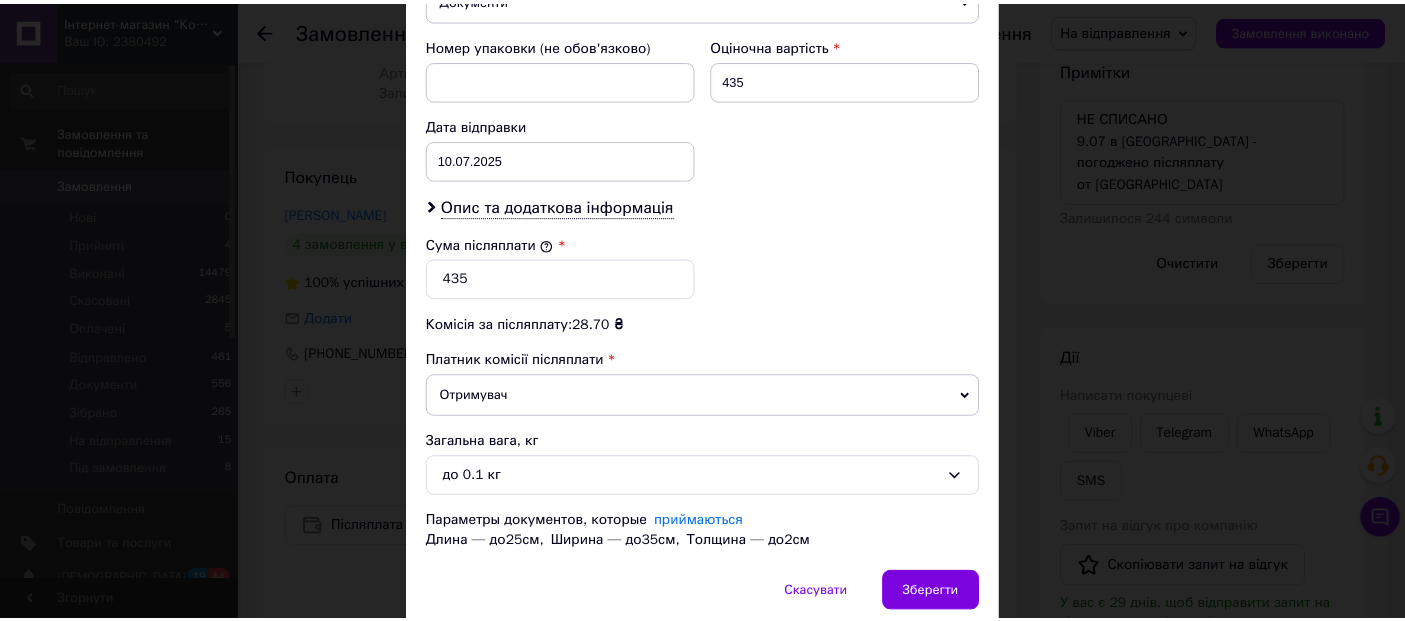 scroll, scrollTop: 916, scrollLeft: 0, axis: vertical 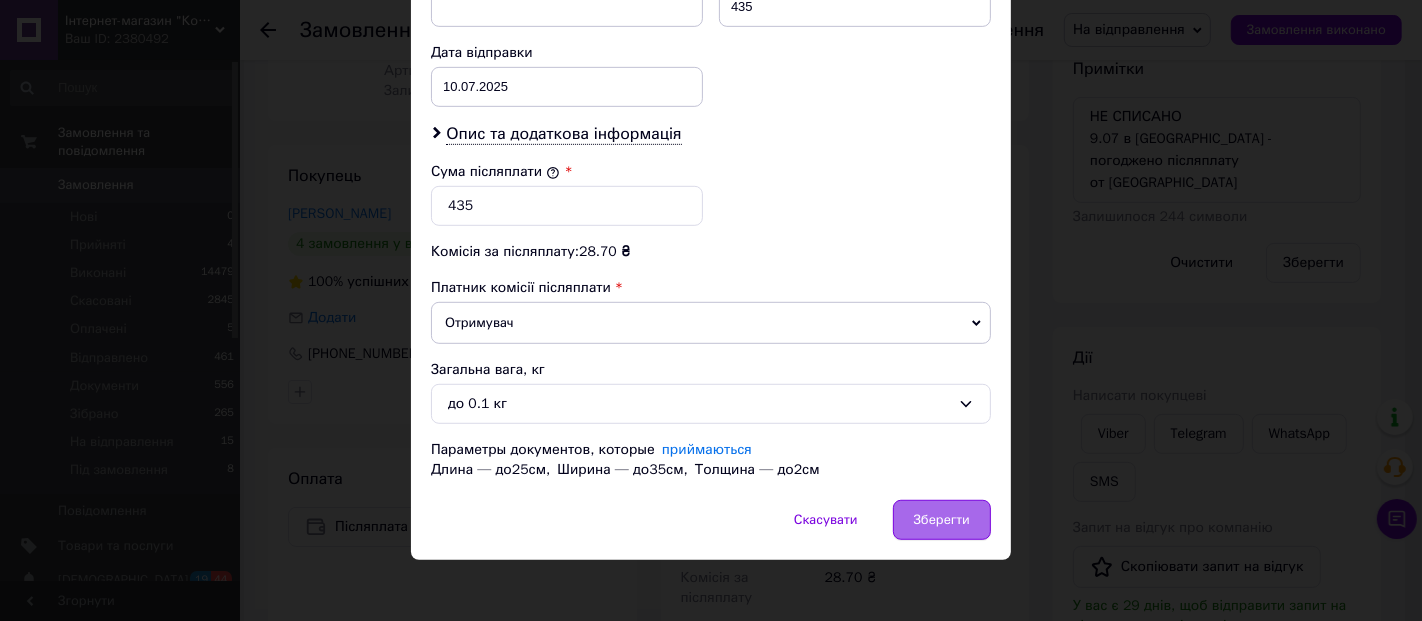click on "Зберегти" at bounding box center [942, 520] 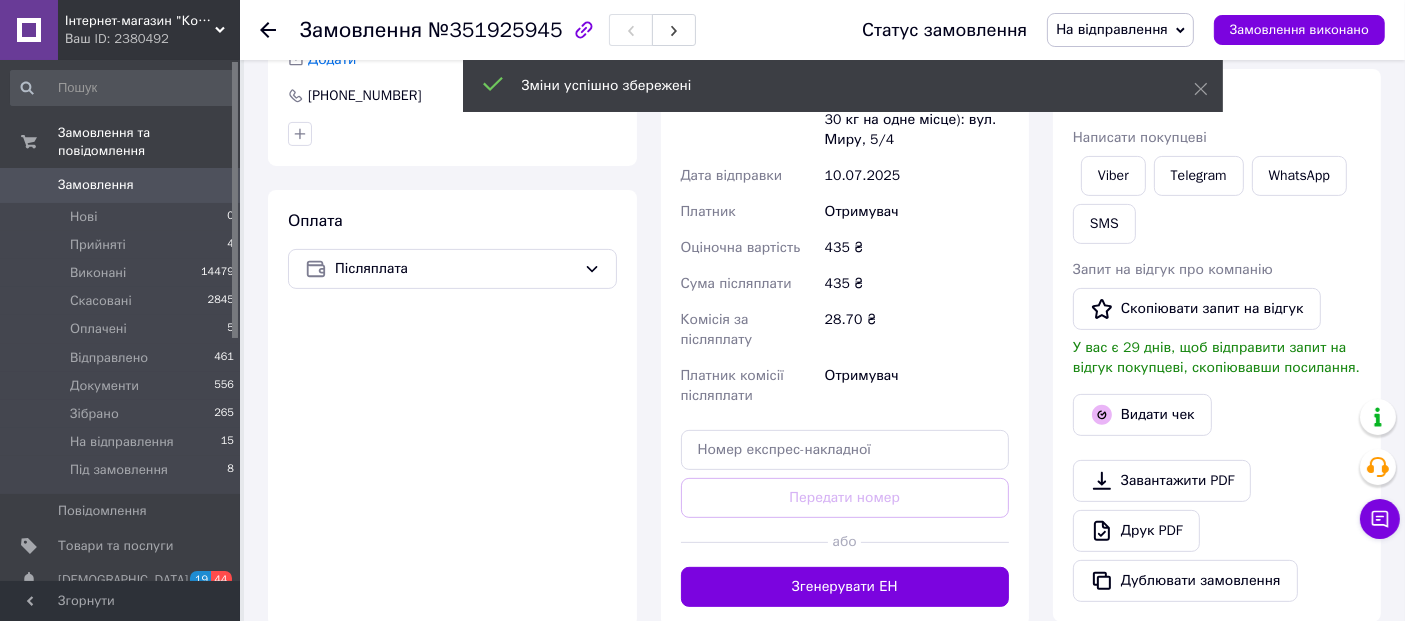 scroll, scrollTop: 558, scrollLeft: 0, axis: vertical 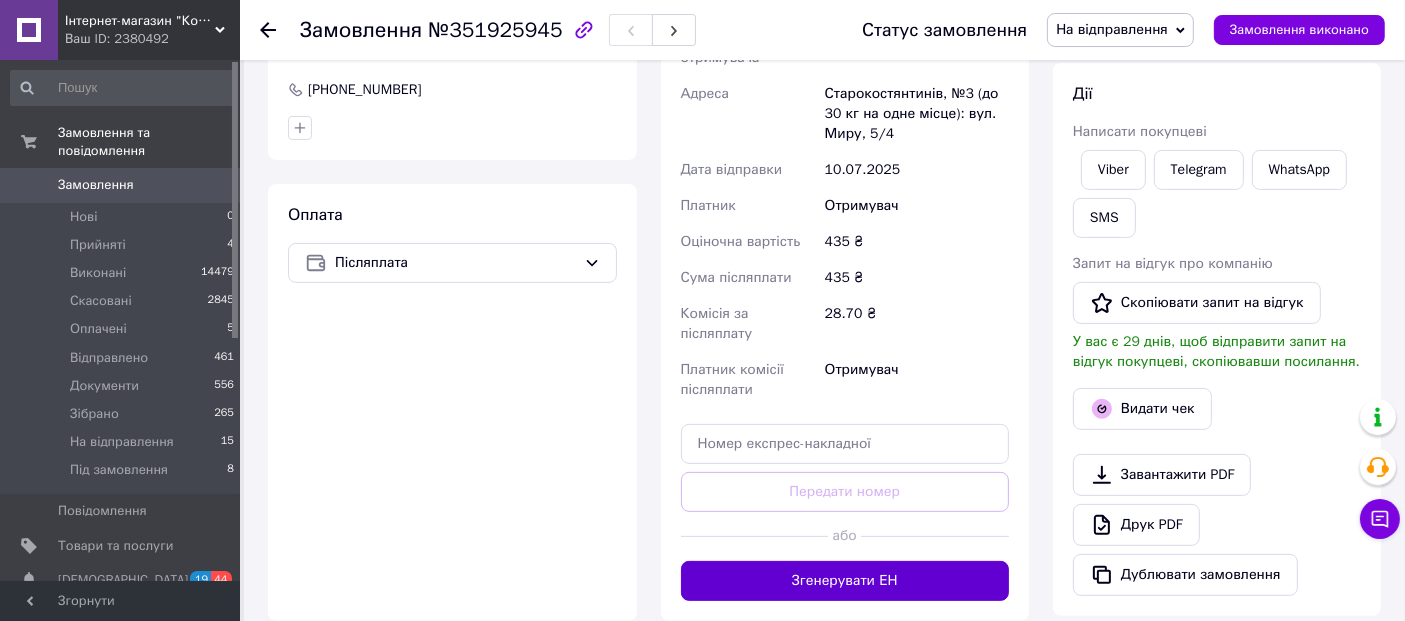 click on "Згенерувати ЕН" at bounding box center (845, 581) 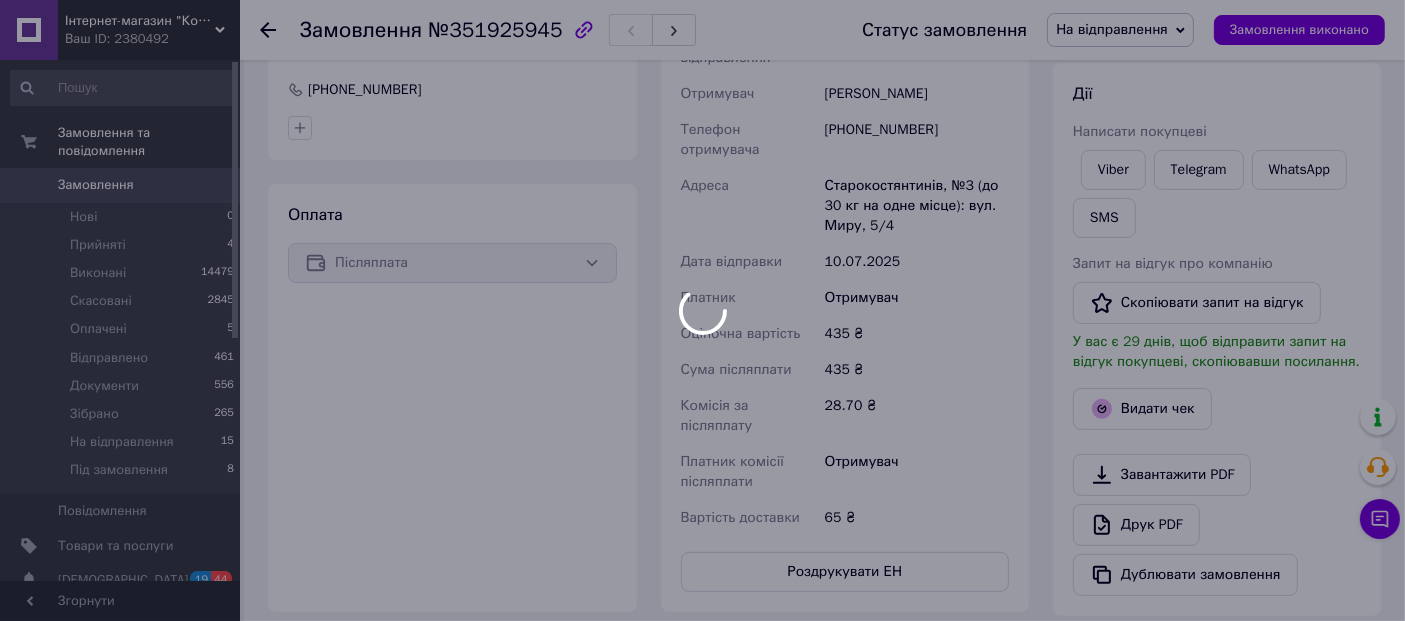 scroll, scrollTop: 40, scrollLeft: 0, axis: vertical 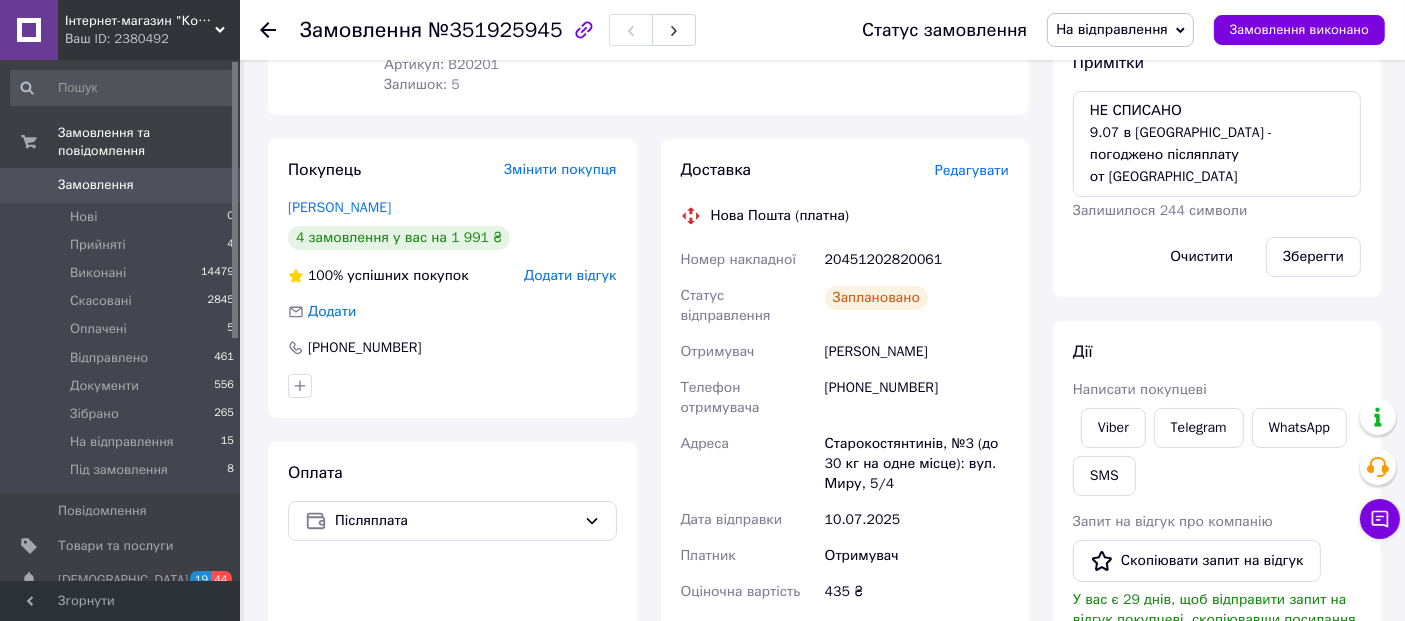 click on "20451202820061" at bounding box center [917, 260] 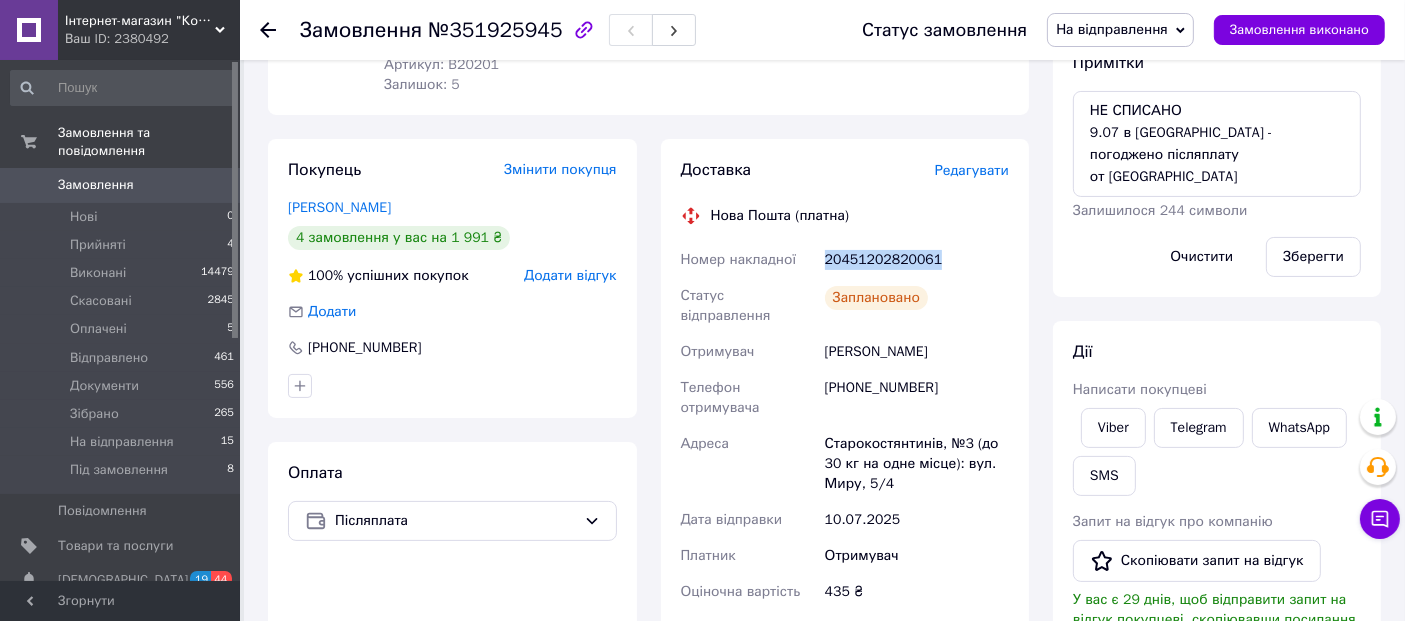click on "20451202820061" at bounding box center [917, 260] 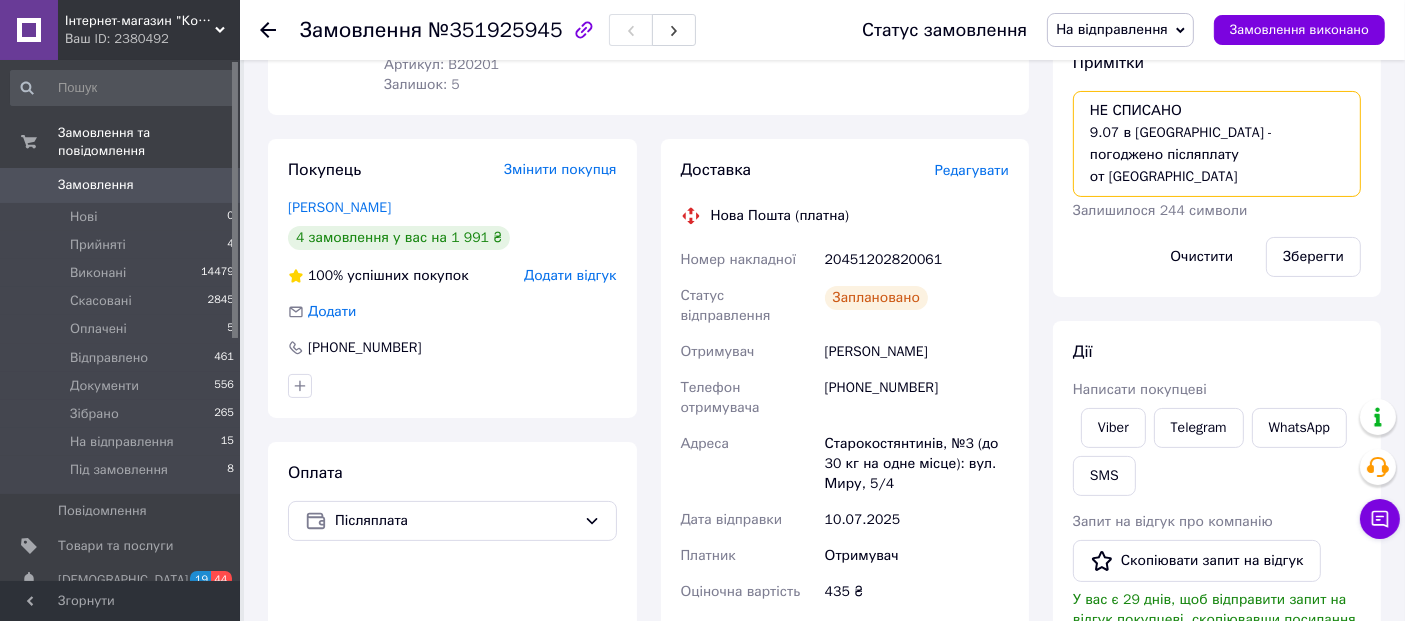 click on "НЕ СПИСАНО
9.07 в [GEOGRAPHIC_DATA] - погоджено післяплату
от [GEOGRAPHIC_DATA]" at bounding box center [1217, 144] 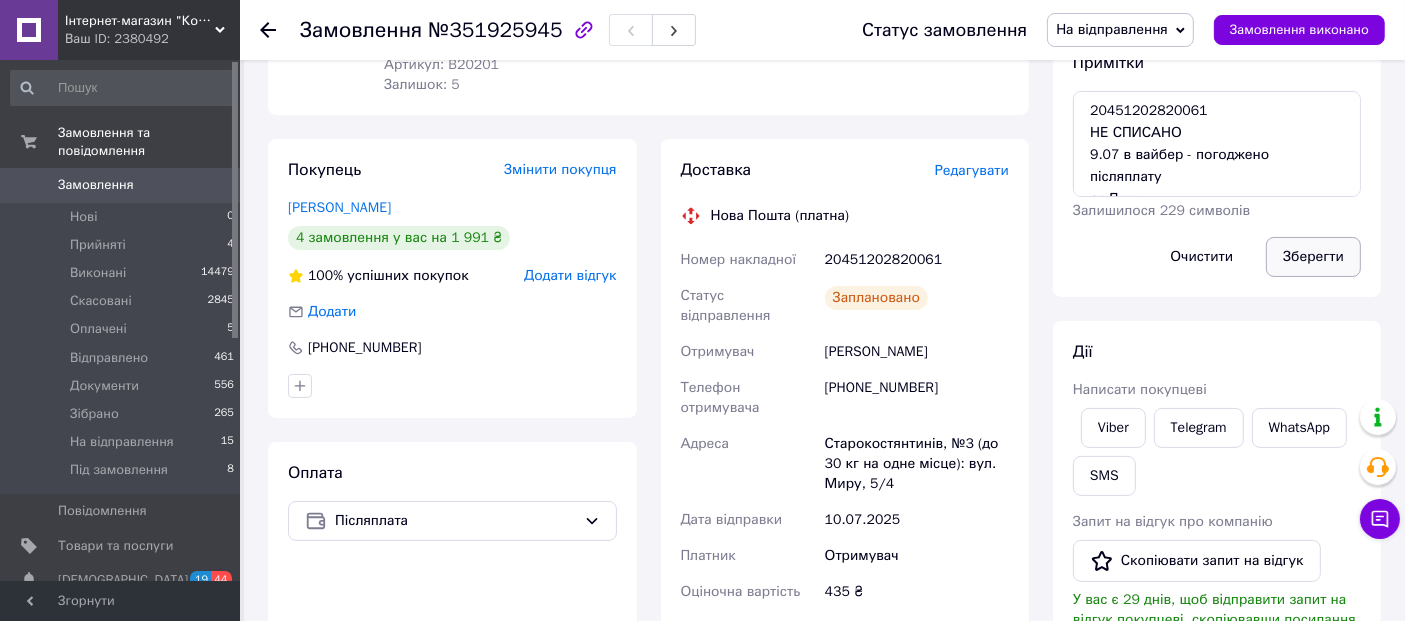 click on "Зберегти" at bounding box center [1313, 257] 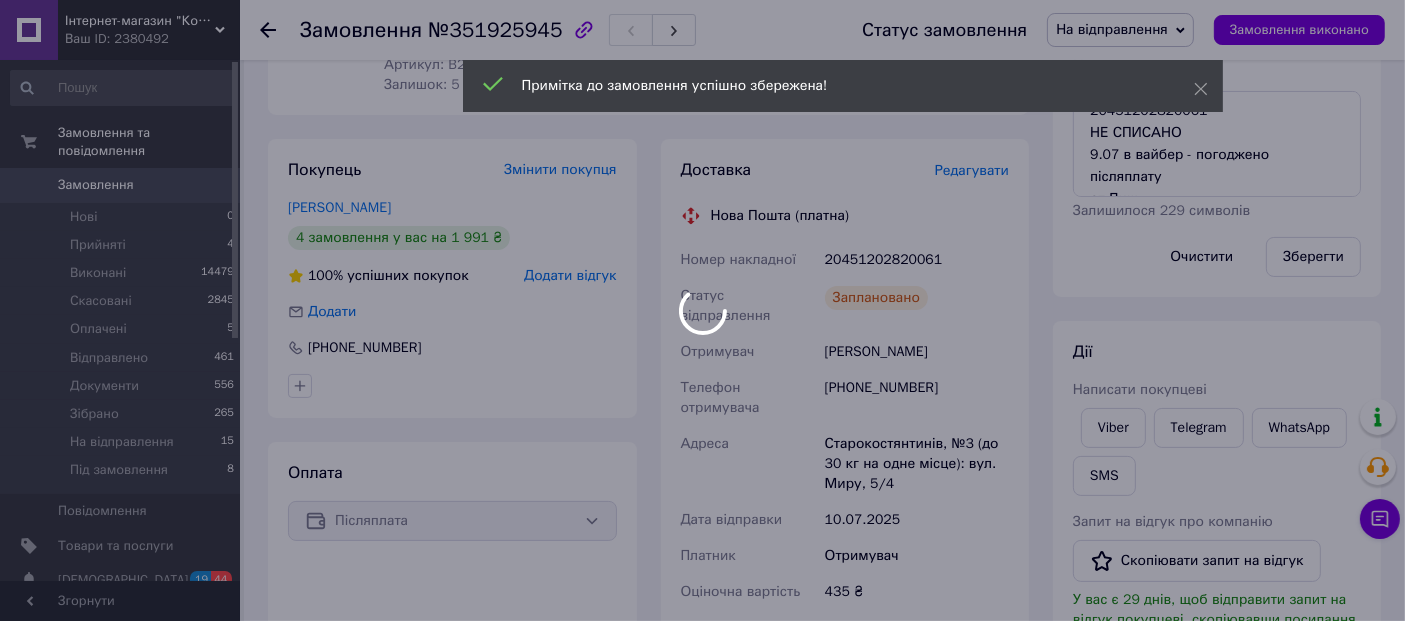 click on "Примітка до замовлення успішно збережена!" at bounding box center (843, 88) 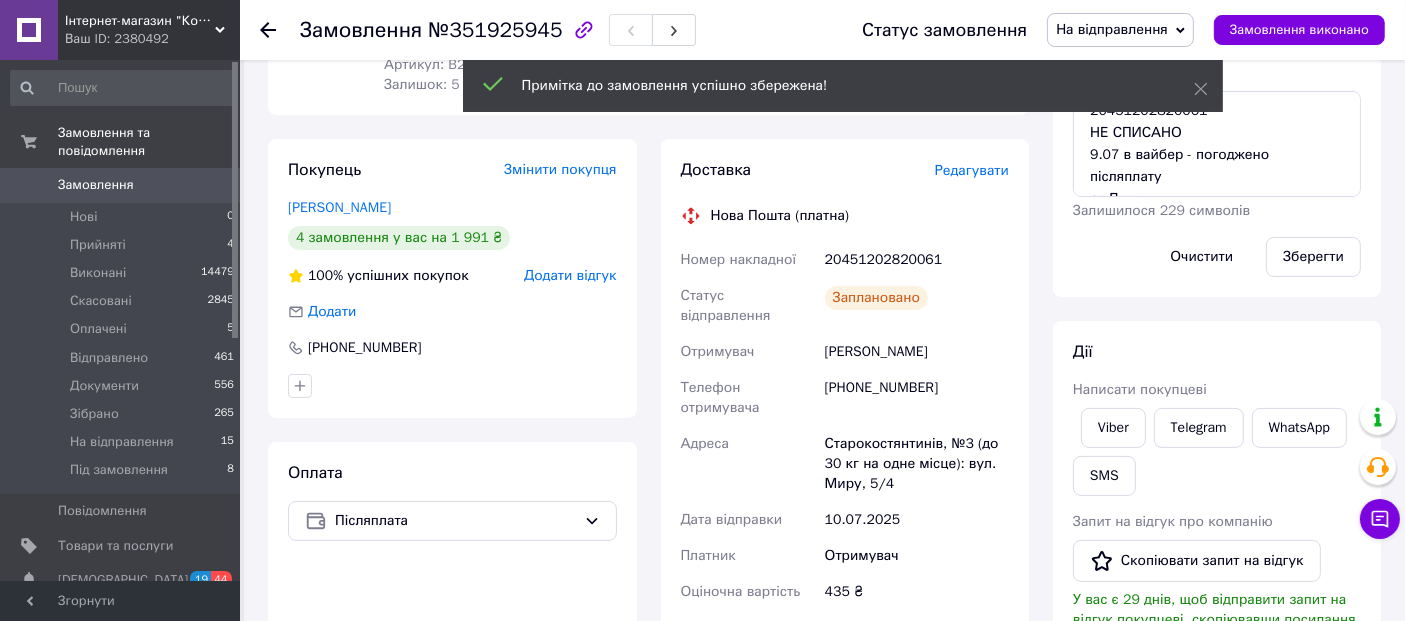 scroll, scrollTop: 88, scrollLeft: 0, axis: vertical 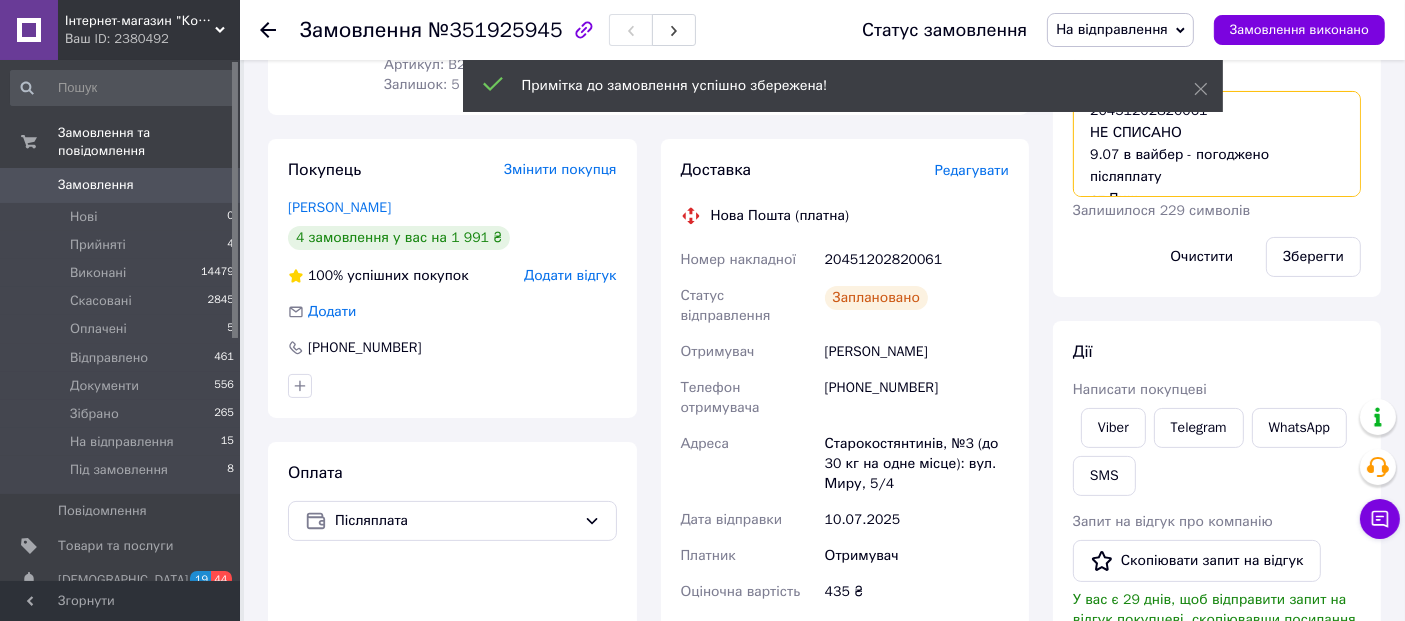 click on "20451202820061
НЕ СПИСАНО
9.07 в вайбер - погоджено післяплату
от Лиш" at bounding box center [1217, 144] 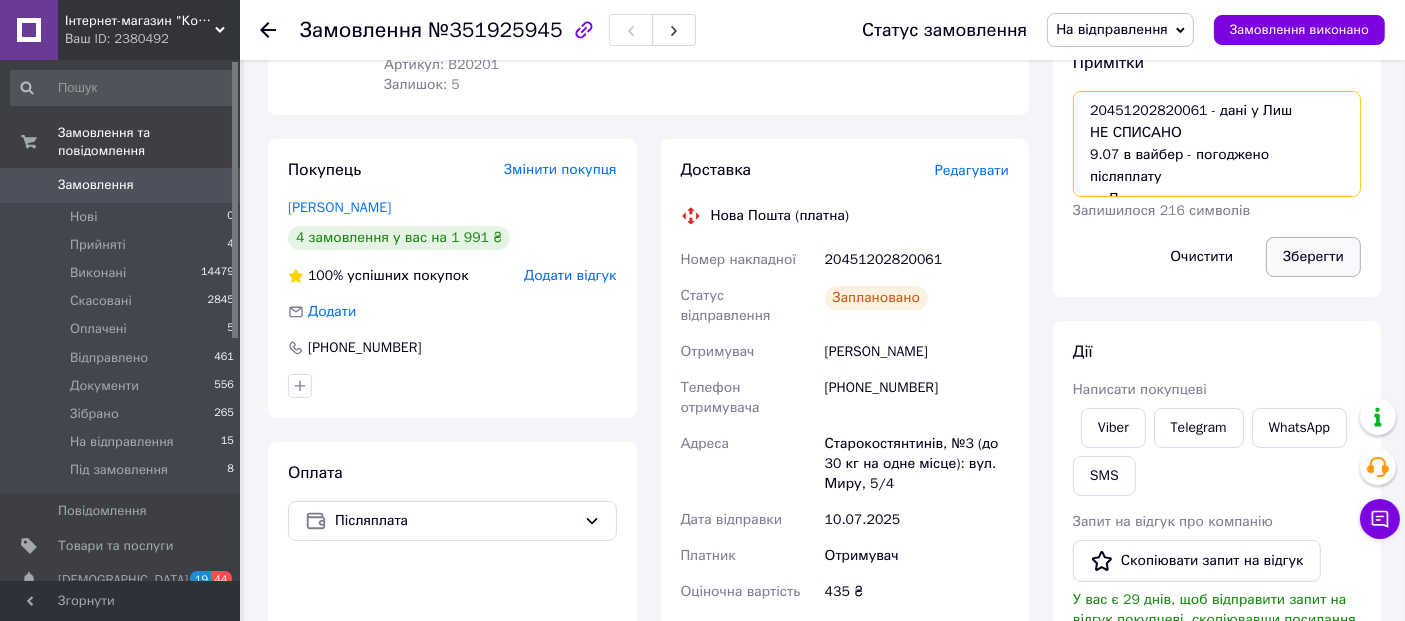 type on "20451202820061 - дані у Лиш
НЕ СПИСАНО
9.07 в вайбер - погоджено післяплату
от Лиш" 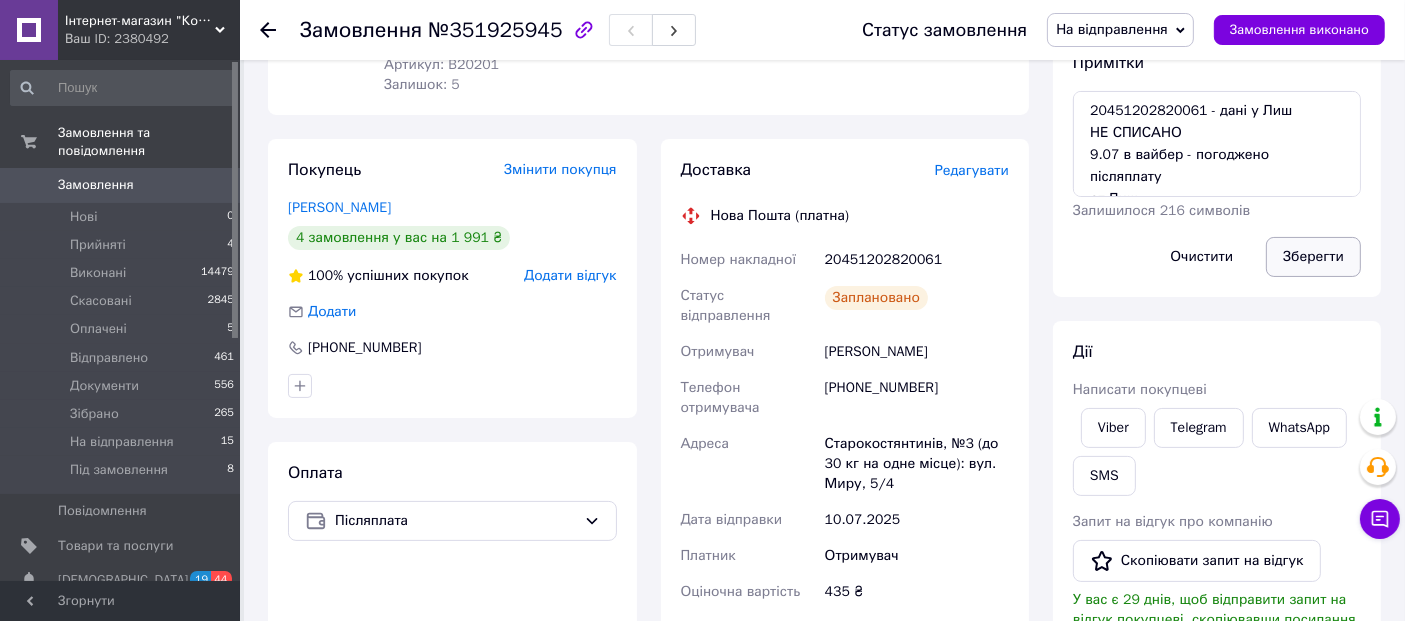 click on "Зберегти" at bounding box center (1313, 257) 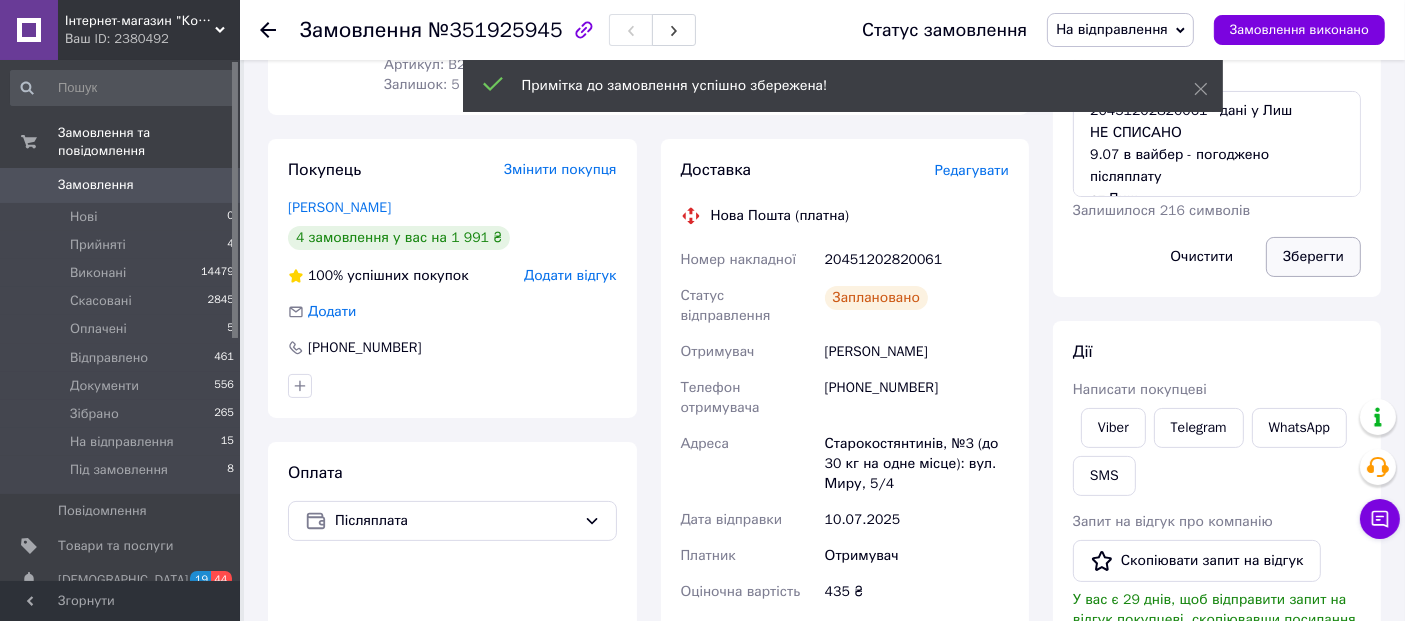 scroll, scrollTop: 156, scrollLeft: 0, axis: vertical 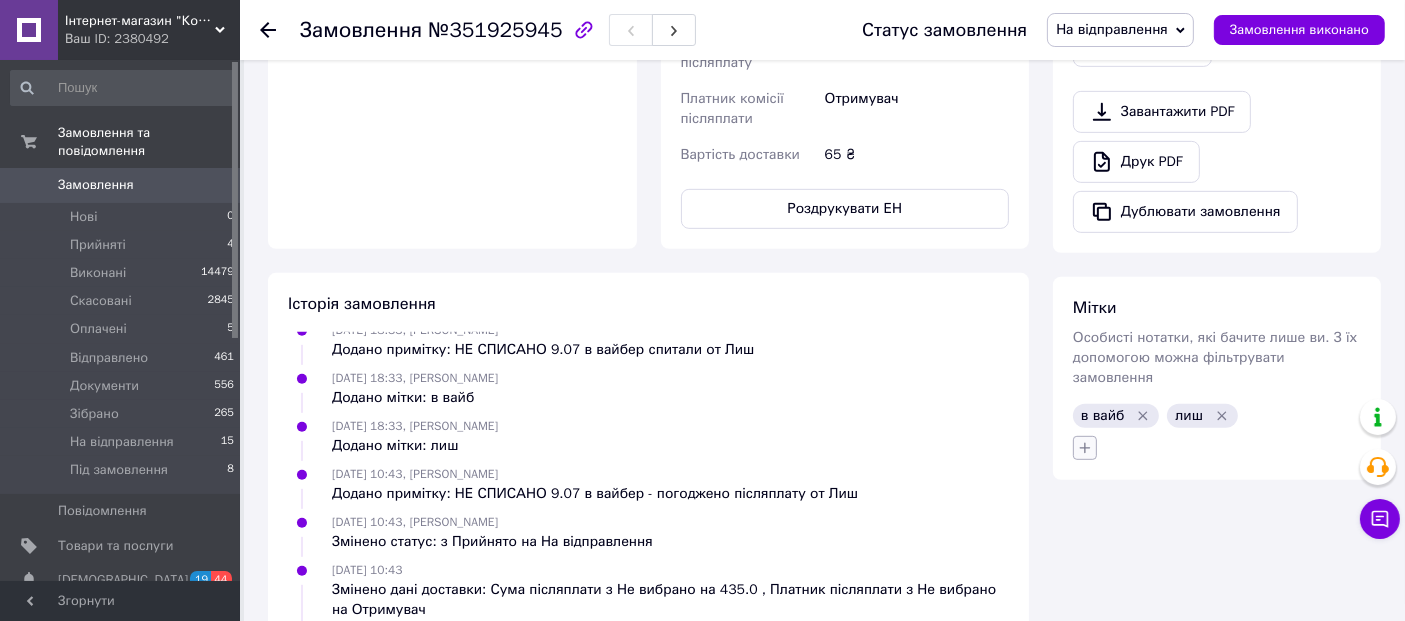 click 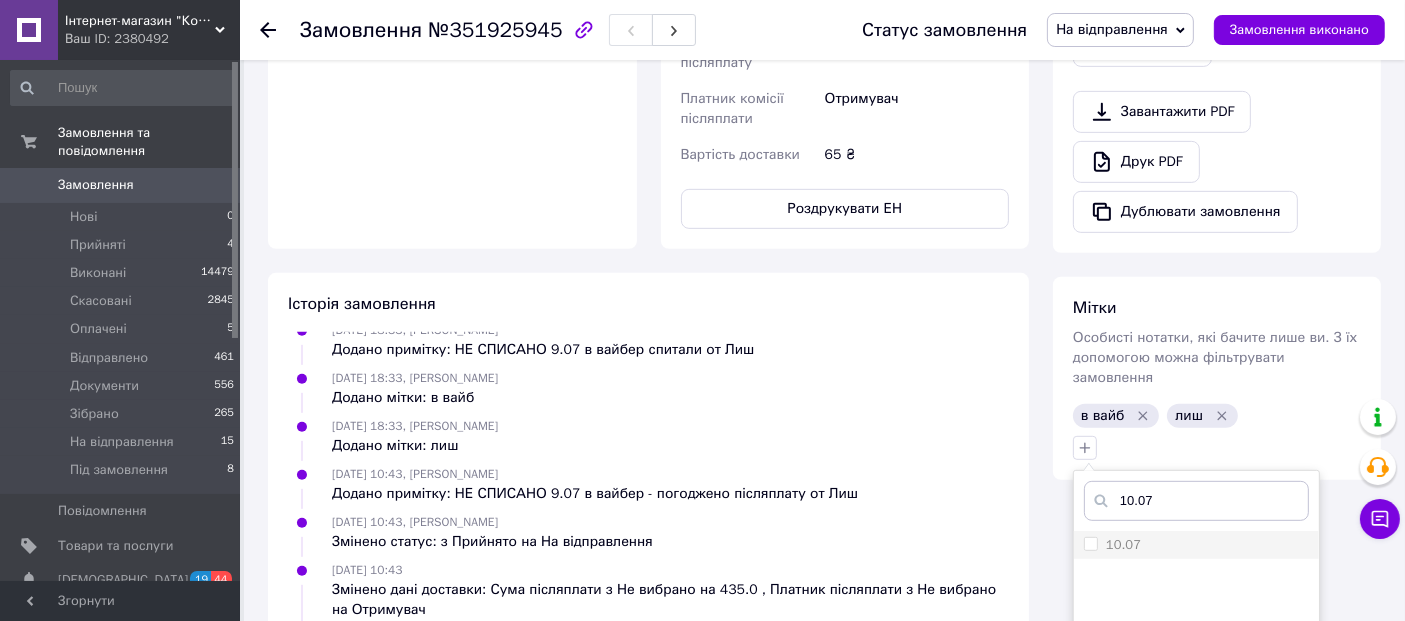 type on "10.07" 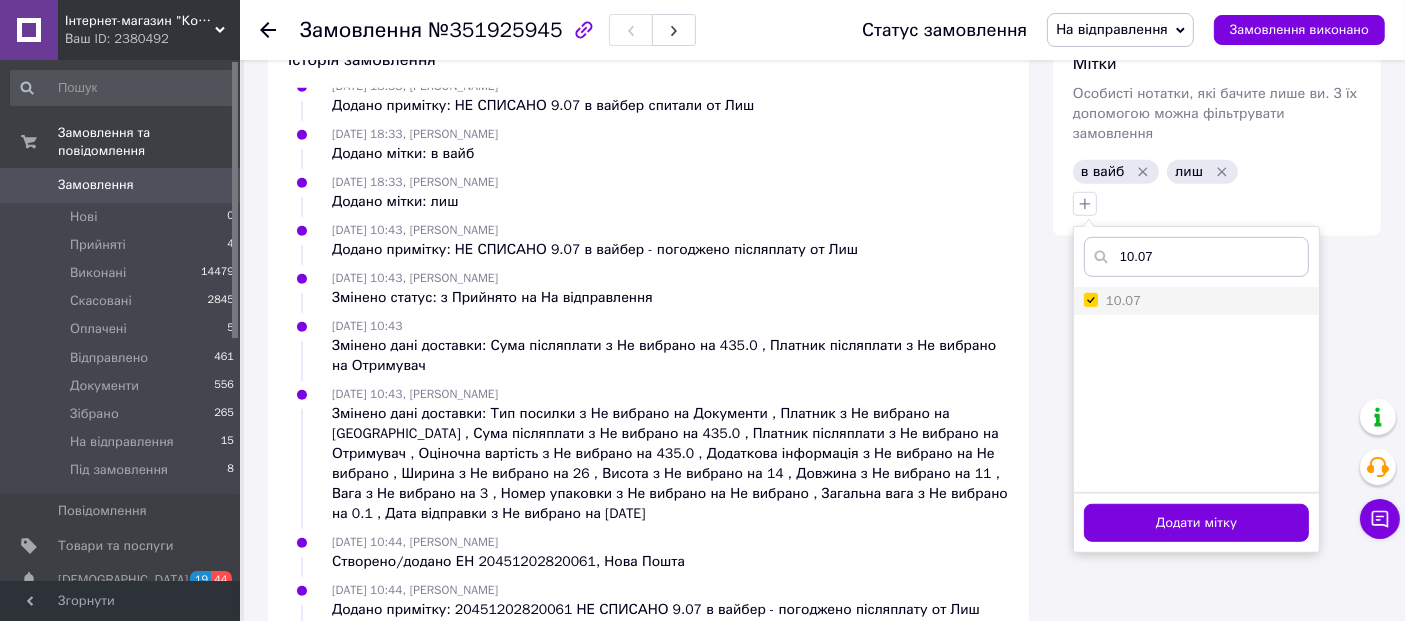 scroll, scrollTop: 1167, scrollLeft: 0, axis: vertical 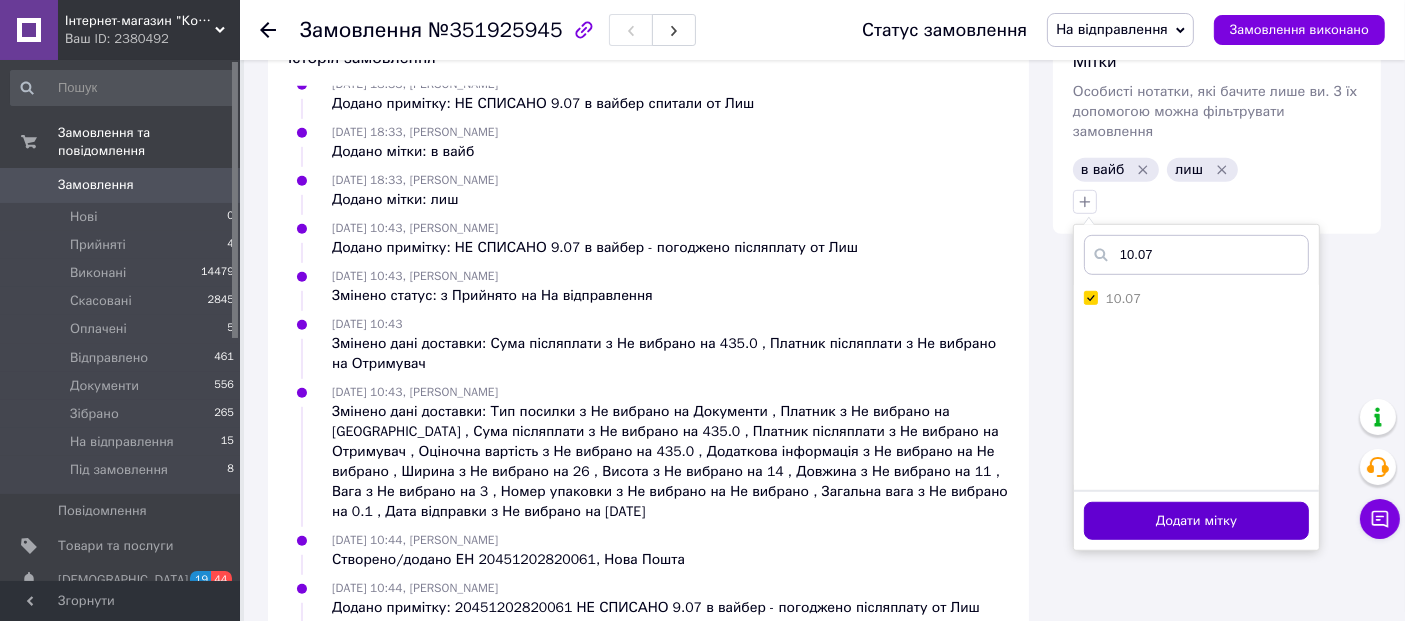 click on "Додати мітку" at bounding box center [1196, 521] 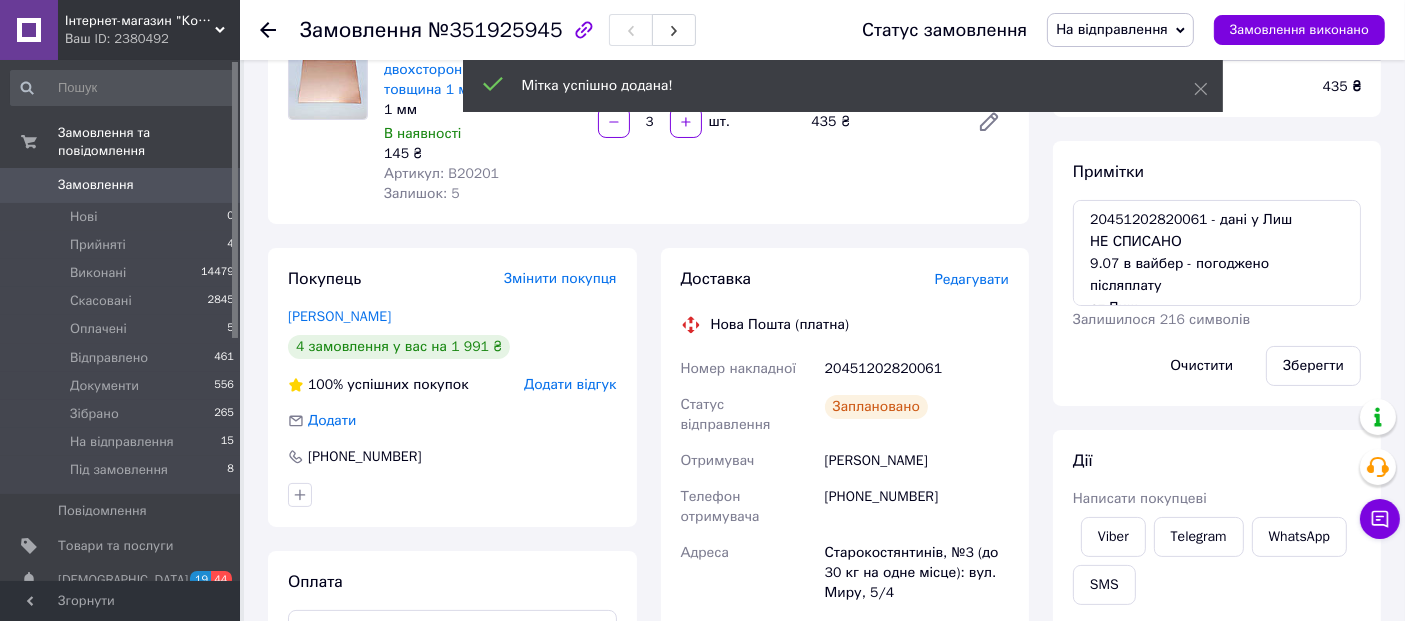 scroll, scrollTop: 171, scrollLeft: 0, axis: vertical 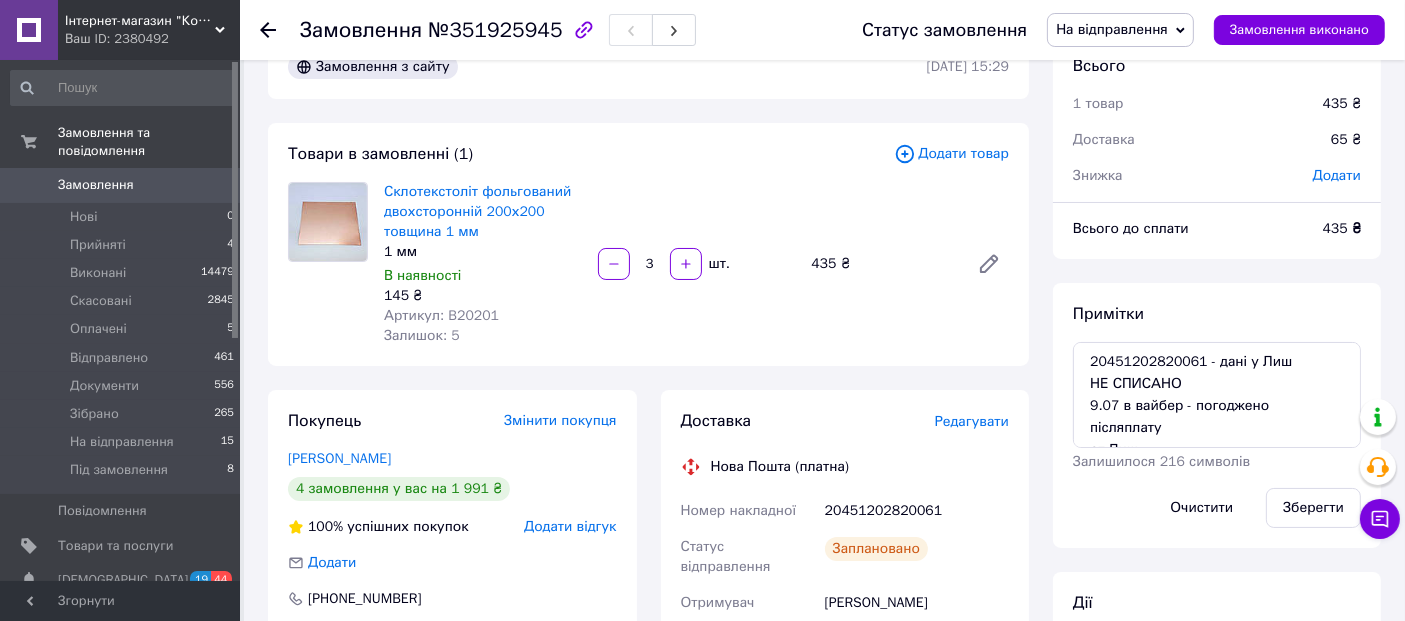 click on "20451202820061" at bounding box center (917, 511) 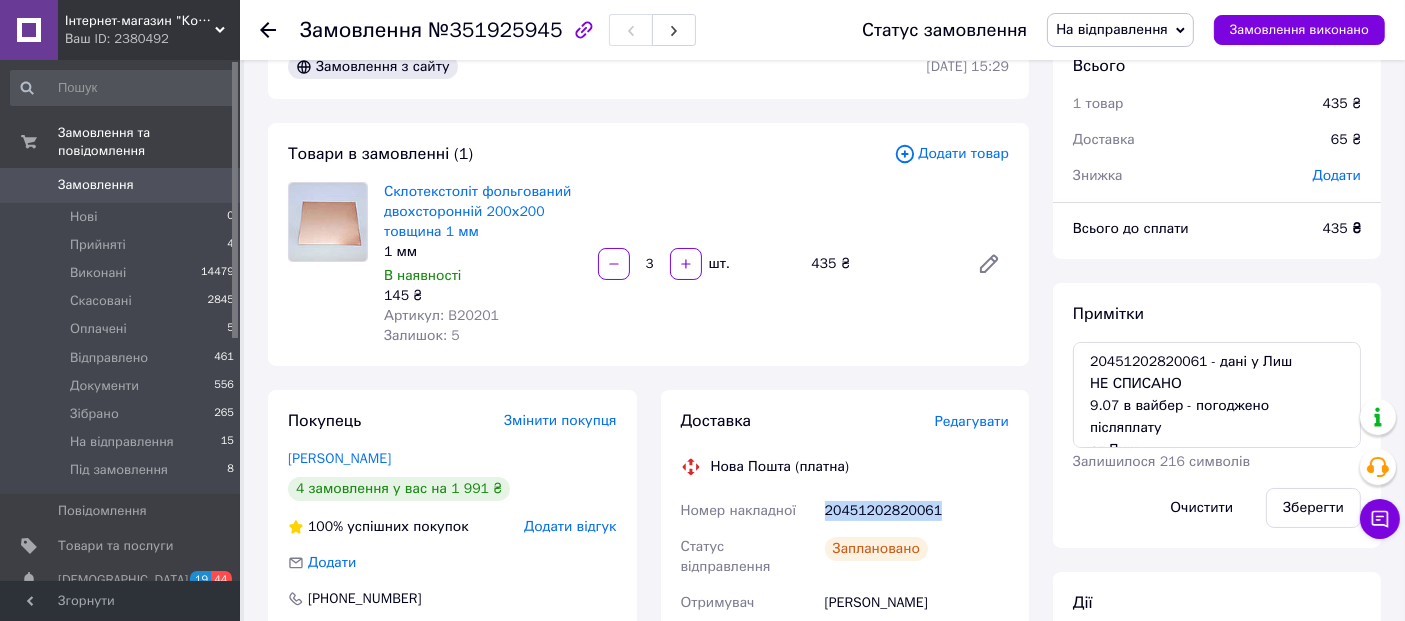 click on "20451202820061" at bounding box center (917, 511) 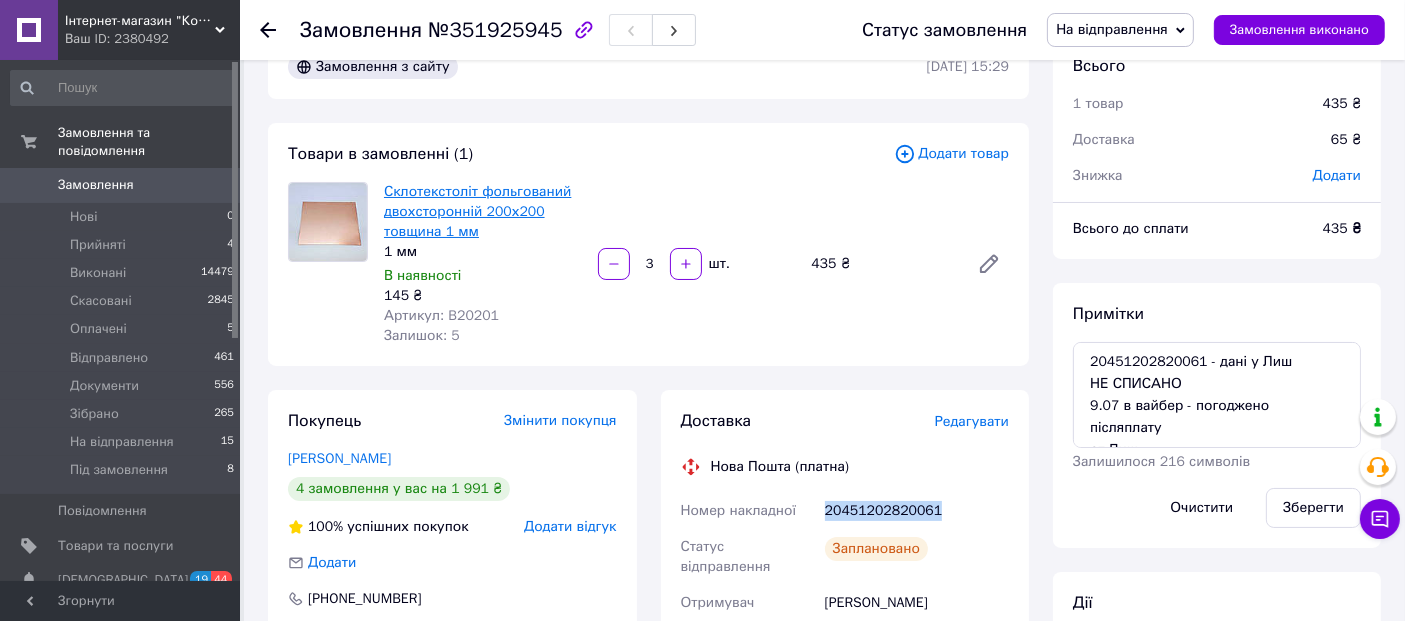 click on "Склотекстоліт фольгований двохсторонній  200х200 товщина 1 мм" at bounding box center (477, 211) 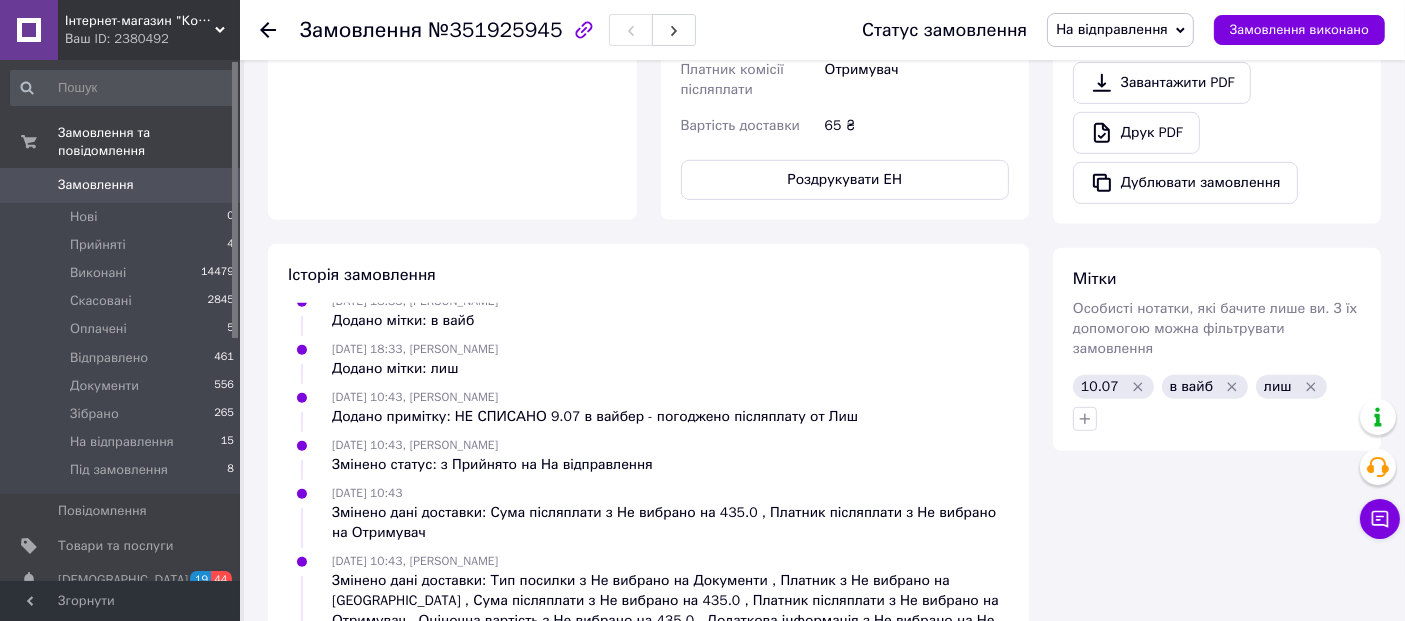 scroll, scrollTop: 954, scrollLeft: 0, axis: vertical 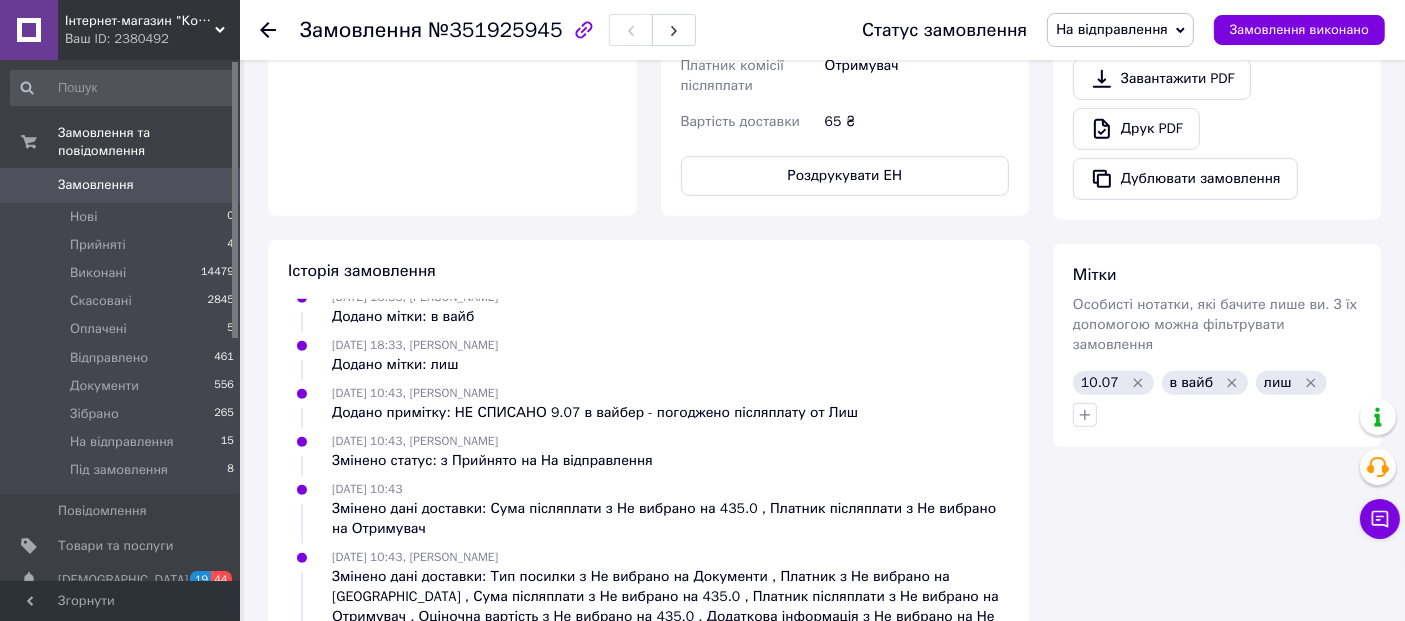 click 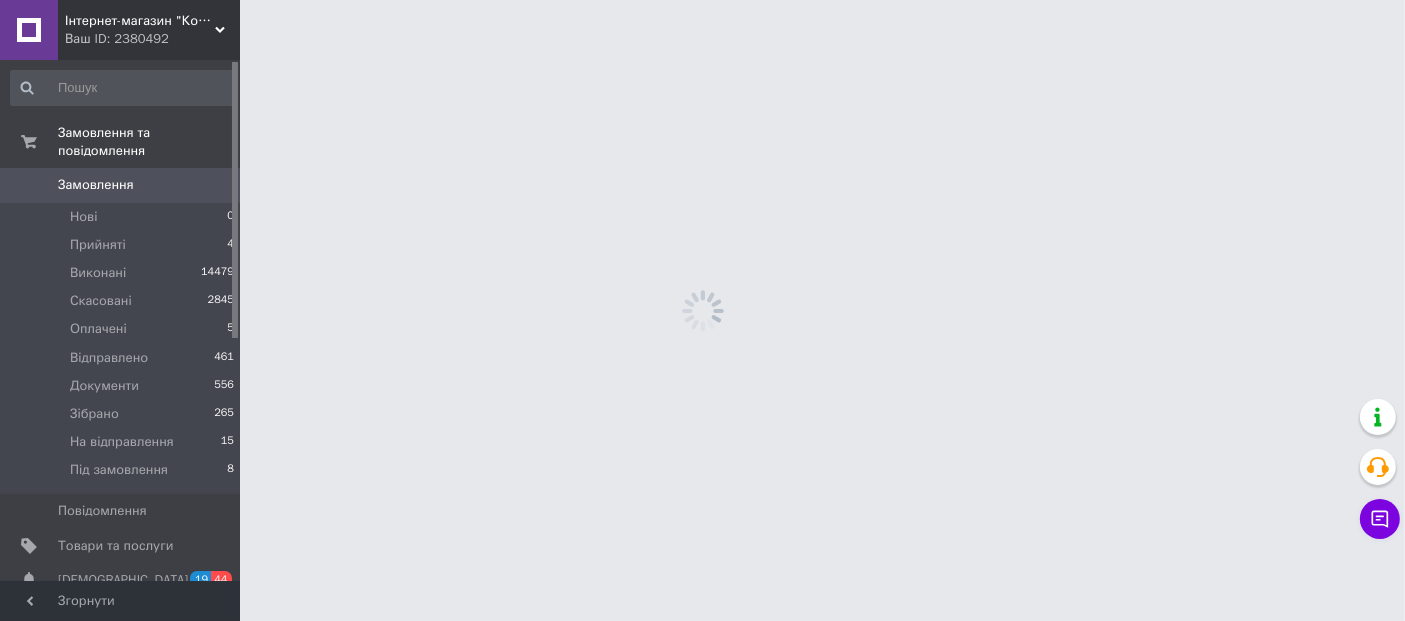 scroll, scrollTop: 0, scrollLeft: 0, axis: both 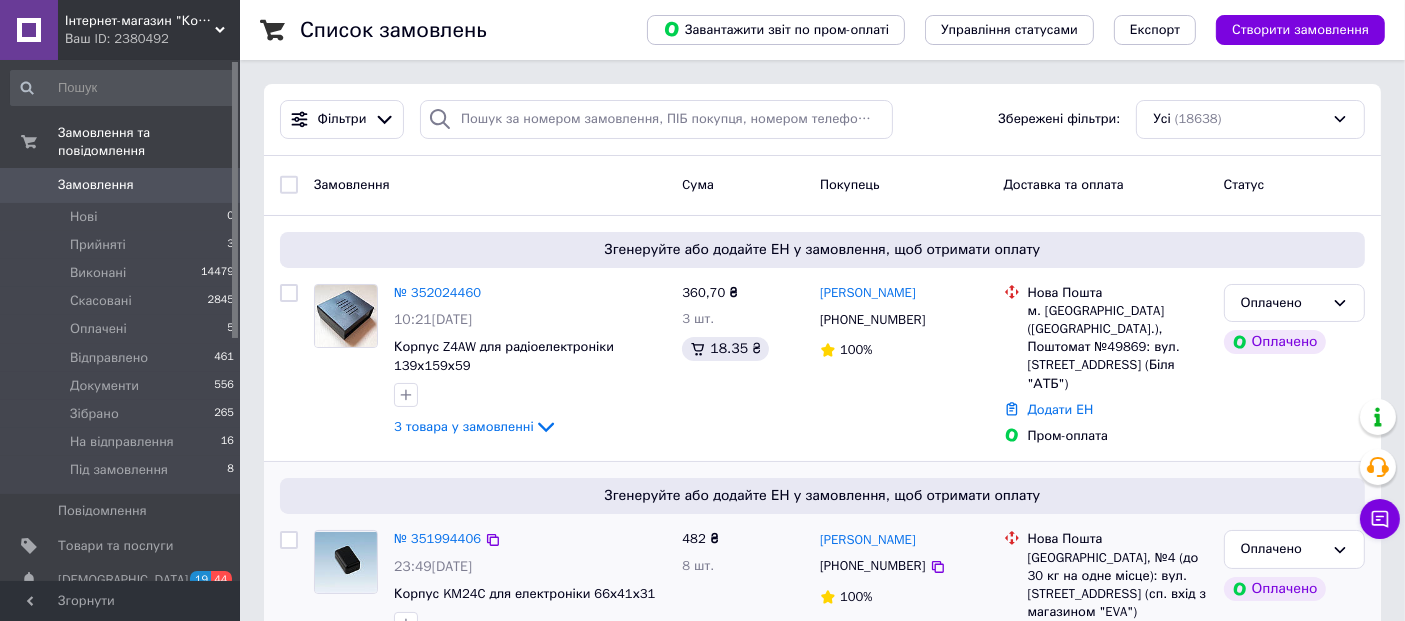 click on "482 ₴ 8 шт." at bounding box center [743, 602] 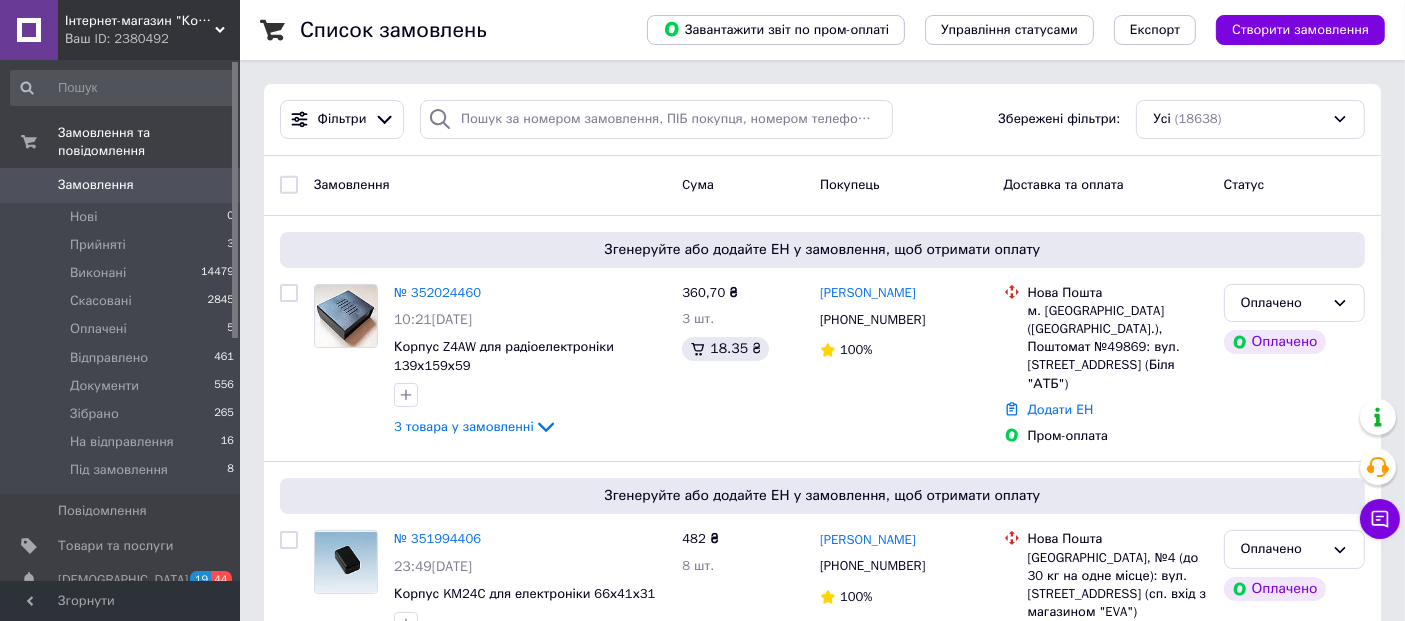 click on "Список замовлень   Завантажити звіт по пром-оплаті Управління статусами Експорт Створити замовлення Фільтри Збережені фільтри: Усі (18638) Замовлення Cума Покупець Доставка та оплата Статус Згенеруйте або додайте ЕН у замовлення, щоб отримати оплату № 352024460 10:21[DATE] Корпус Z4AW для радіоелектроніки 139х159х59 3 товара у замовленні 360,70 ₴ 3 шт. 18.35 ₴ [PERSON_NAME] [PHONE_NUMBER] 100% Нова Пошта м. [GEOGRAPHIC_DATA] ([GEOGRAPHIC_DATA].), Поштомат №49869: вул. [STREET_ADDRESS] (Біля "АТБ") Додати ЕН Пром-оплата Оплачено Оплачено Згенеруйте або додайте ЕН у замовлення, щоб отримати оплату" at bounding box center (822, 2365) 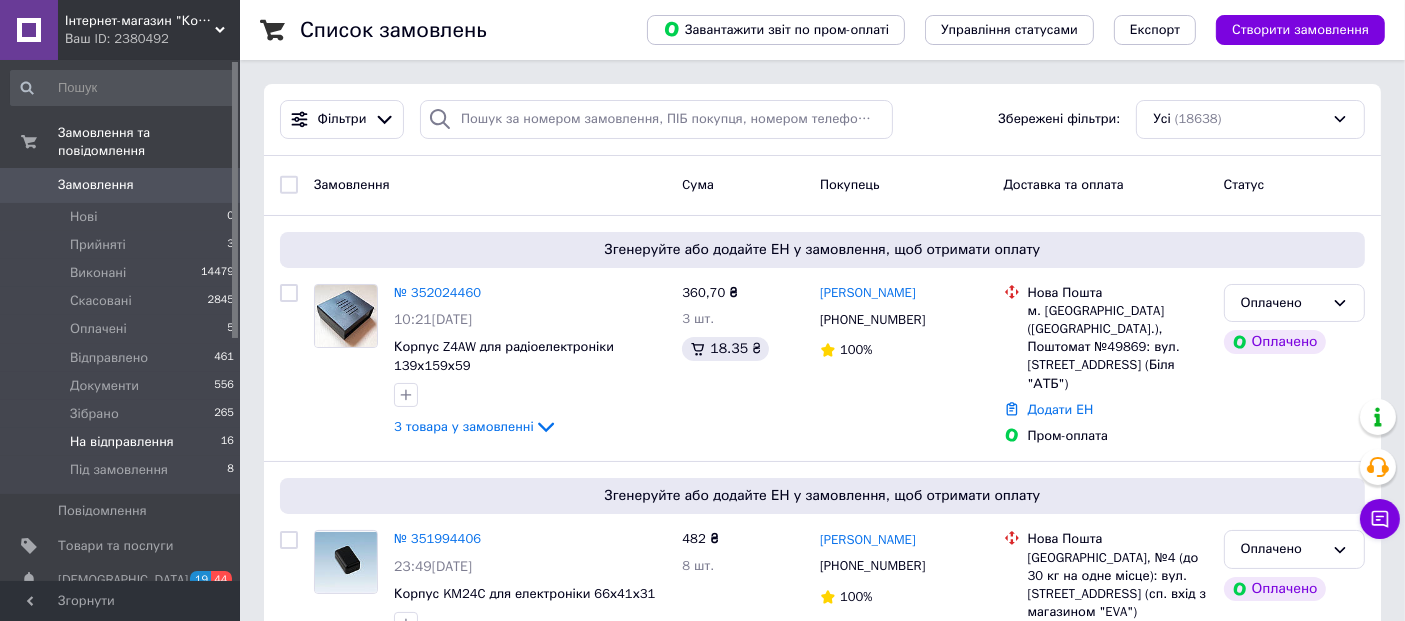 click on "На відправлення" at bounding box center (122, 442) 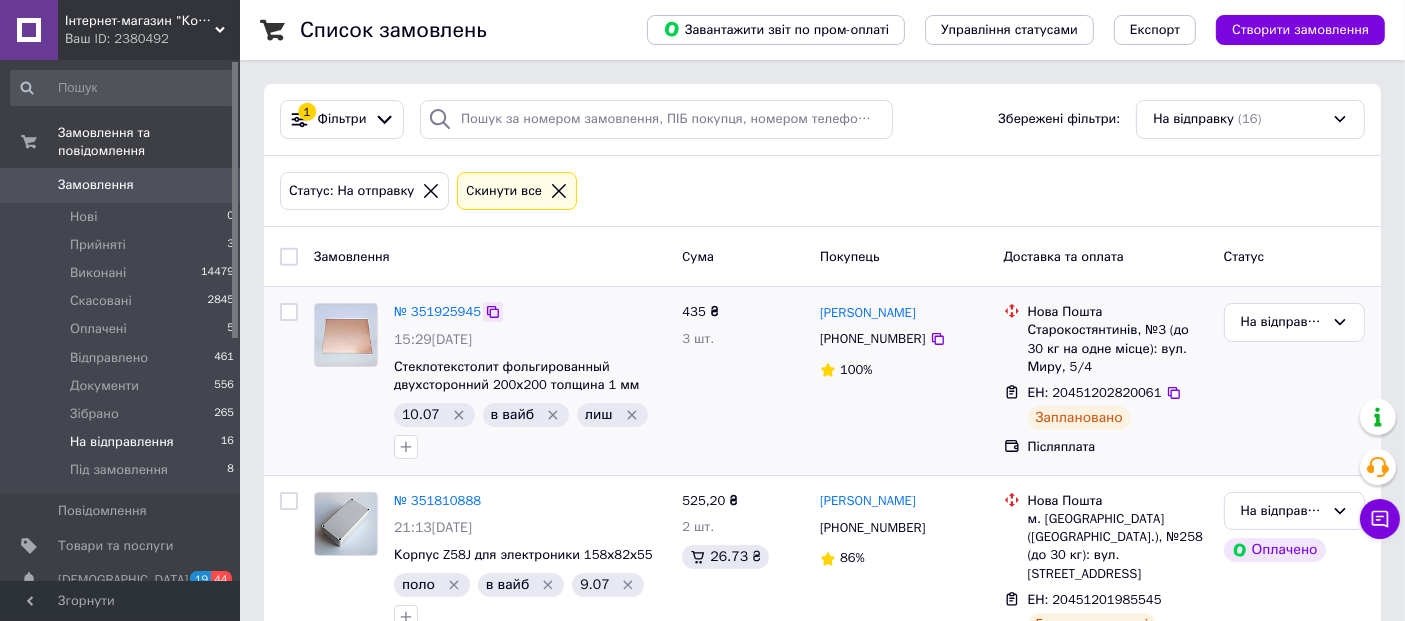 click 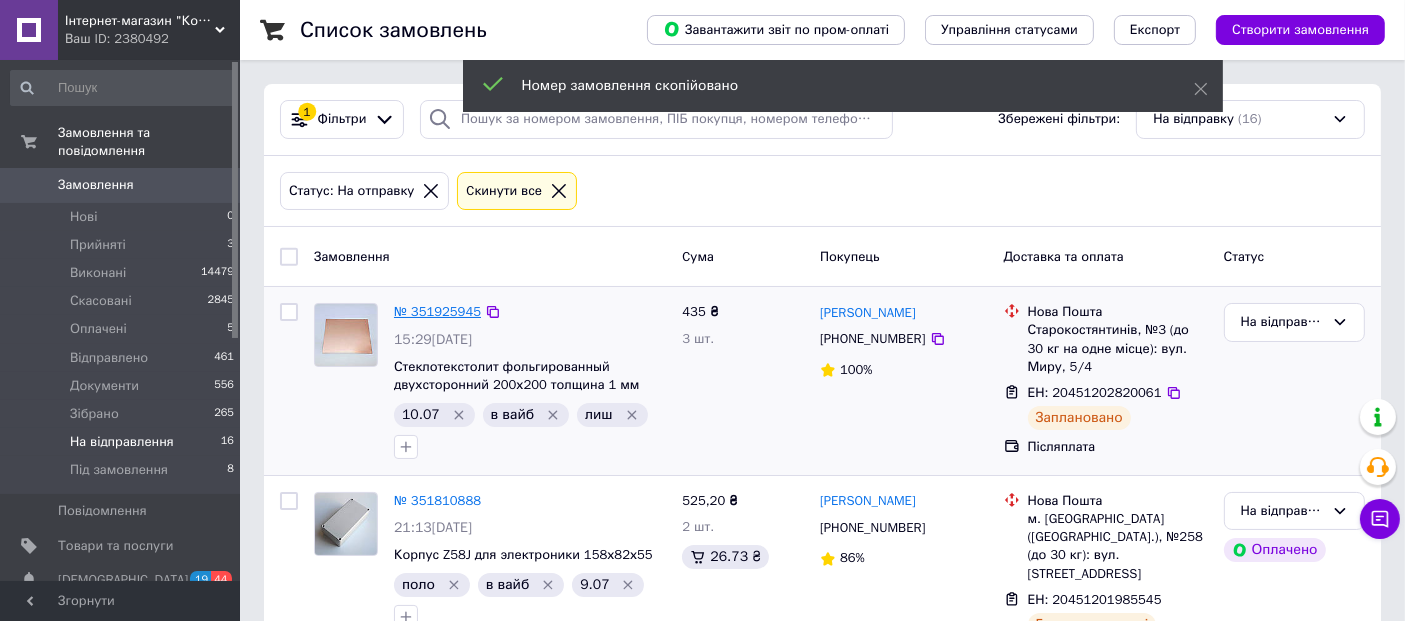 click on "№ 351925945" at bounding box center (437, 311) 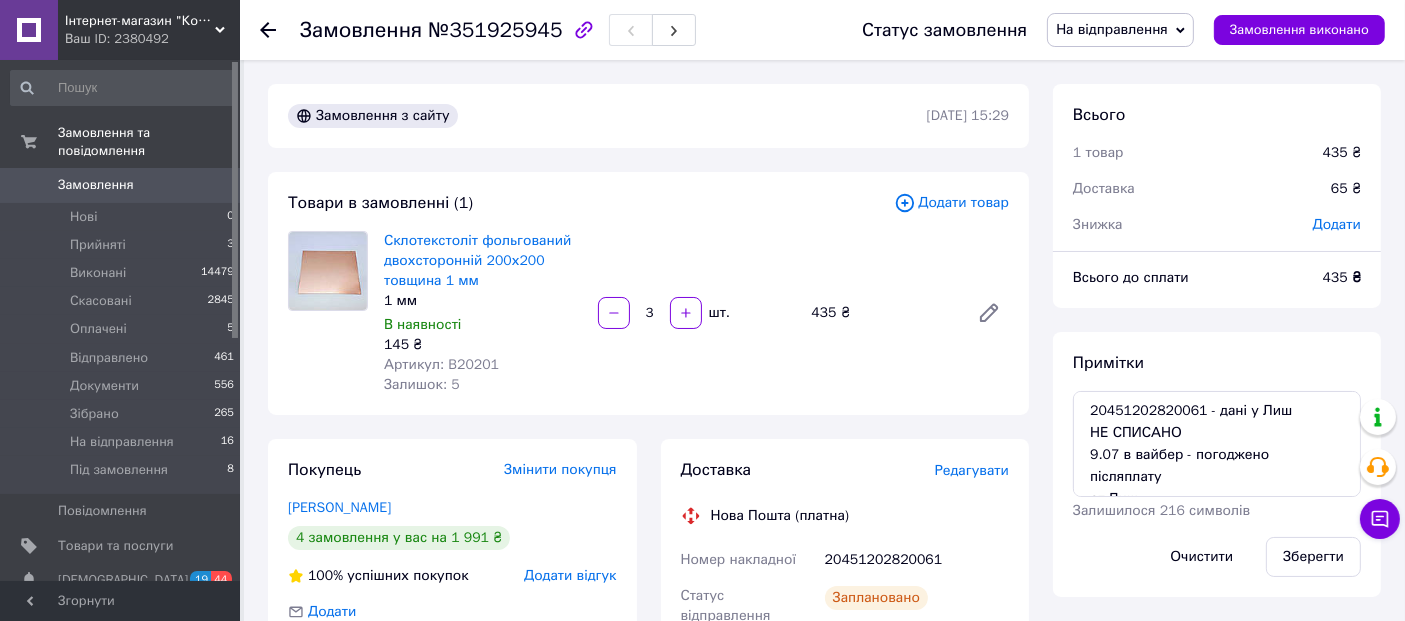 scroll, scrollTop: 204, scrollLeft: 0, axis: vertical 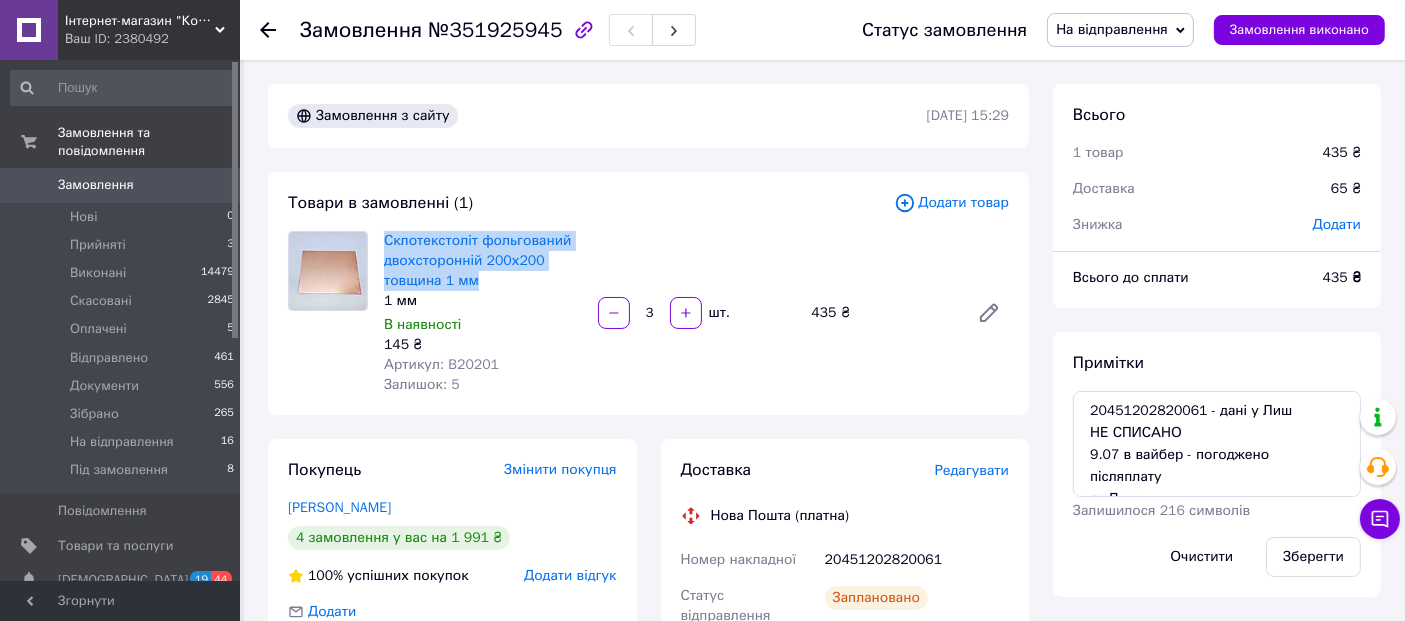 drag, startPoint x: 380, startPoint y: 235, endPoint x: 485, endPoint y: 284, distance: 115.87062 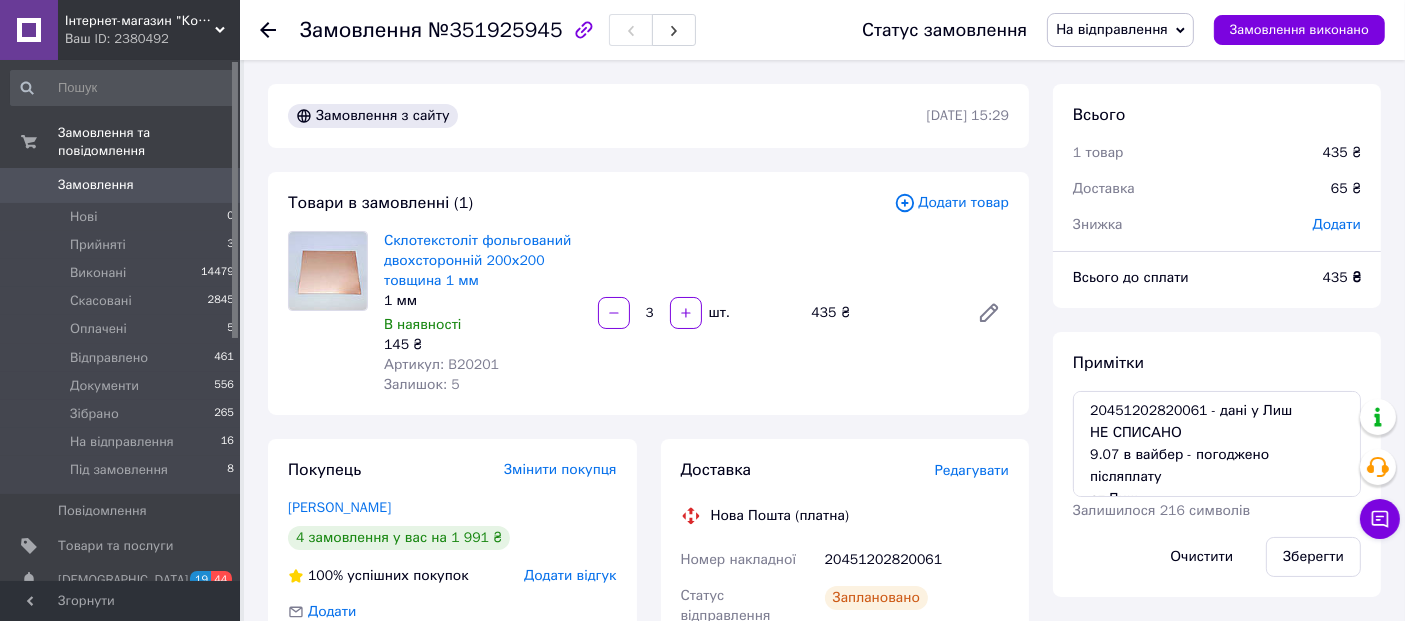 click on "20451202820061" at bounding box center [917, 560] 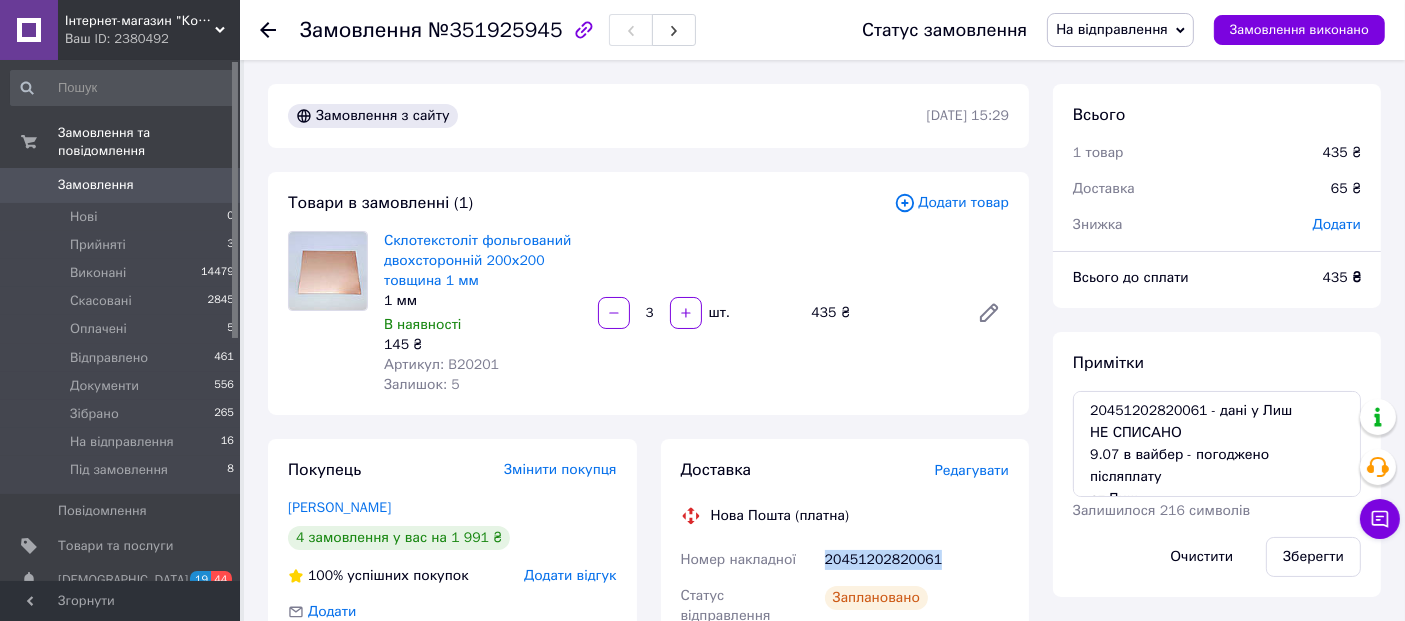 click on "20451202820061" at bounding box center [917, 560] 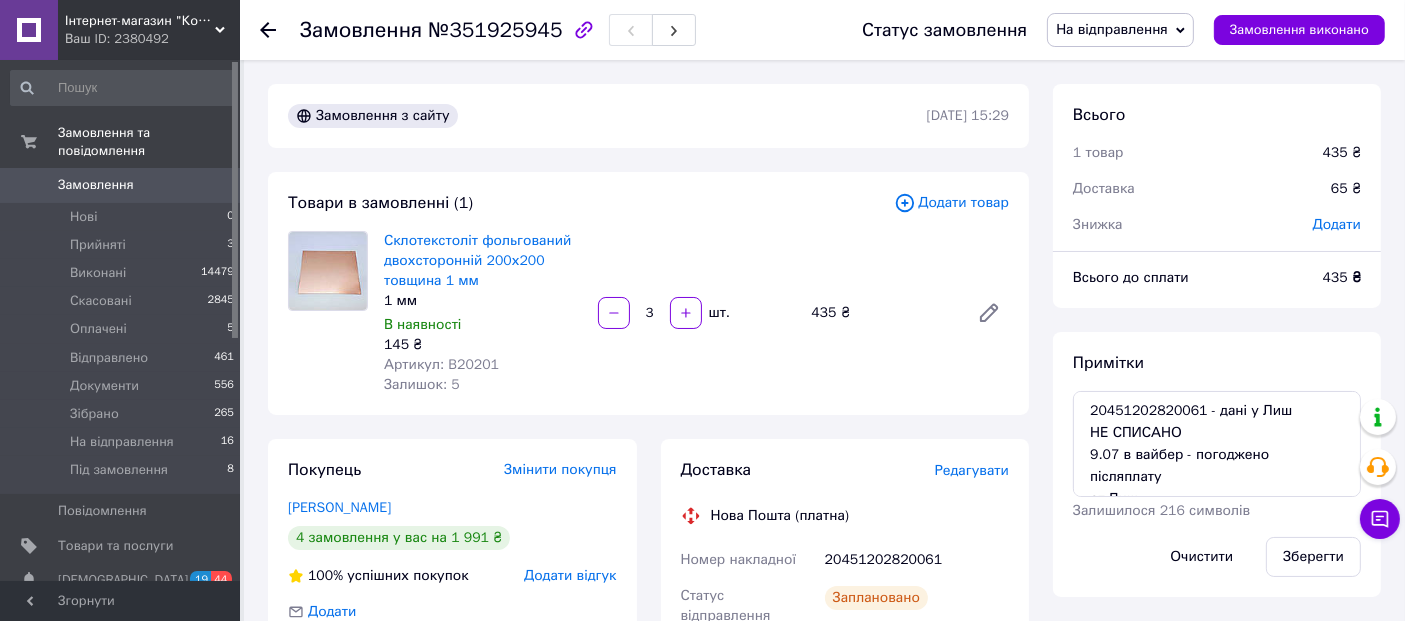 click on "Всього 1 товар 435 ₴ Доставка 65 ₴ Знижка Додати Всього до сплати 435 ₴ Примітки 20451202820061 - дані у Лиш
НЕ СПИСАНО
9.07 в вайбер - погоджено післяплату
от Лиш
Залишилося 216 символів Очистити Зберегти Дії Написати покупцеві Viber Telegram WhatsApp SMS Запит на відгук про компанію   Скопіювати запит на відгук У вас є 29 днів, щоб відправити запит на відгук покупцеві, скопіювавши посилання.   Видати чек   Завантажити PDF   Друк PDF   Дублювати замовлення Мітки Особисті нотатки, які бачите лише ви. З їх допомогою можна фільтрувати замовлення 10.07   в вайб   лиш" at bounding box center (1217, 742) 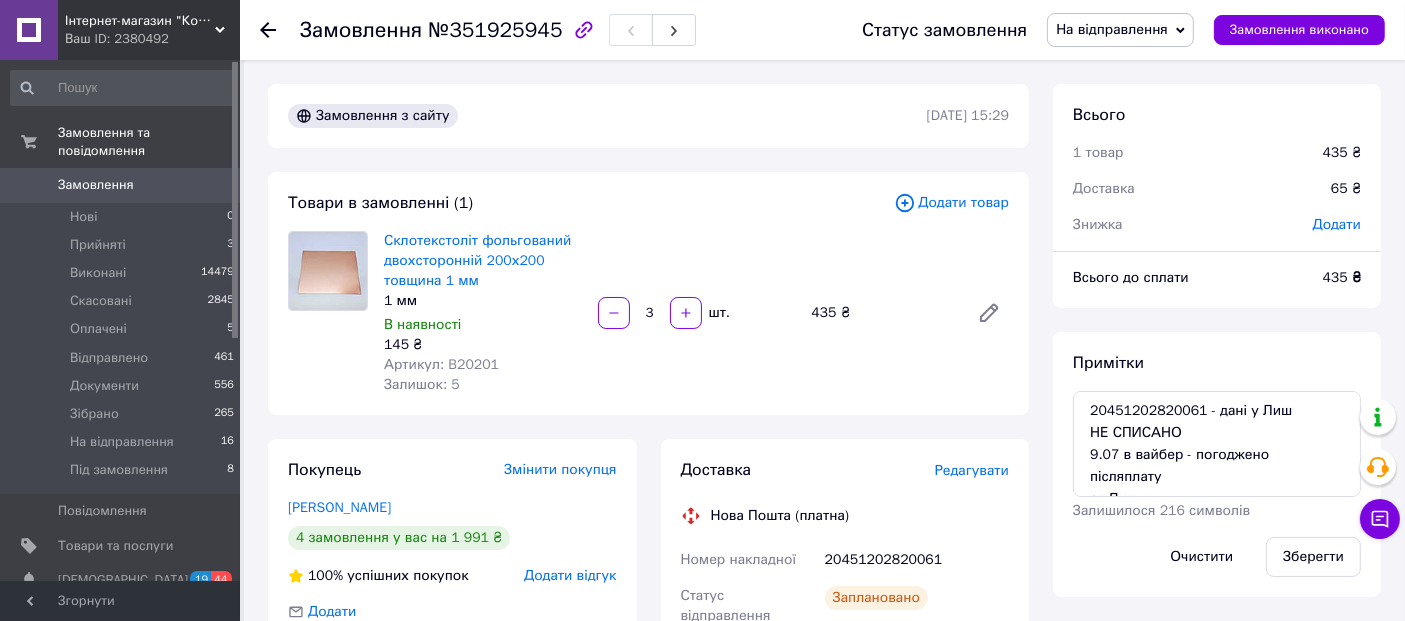 click 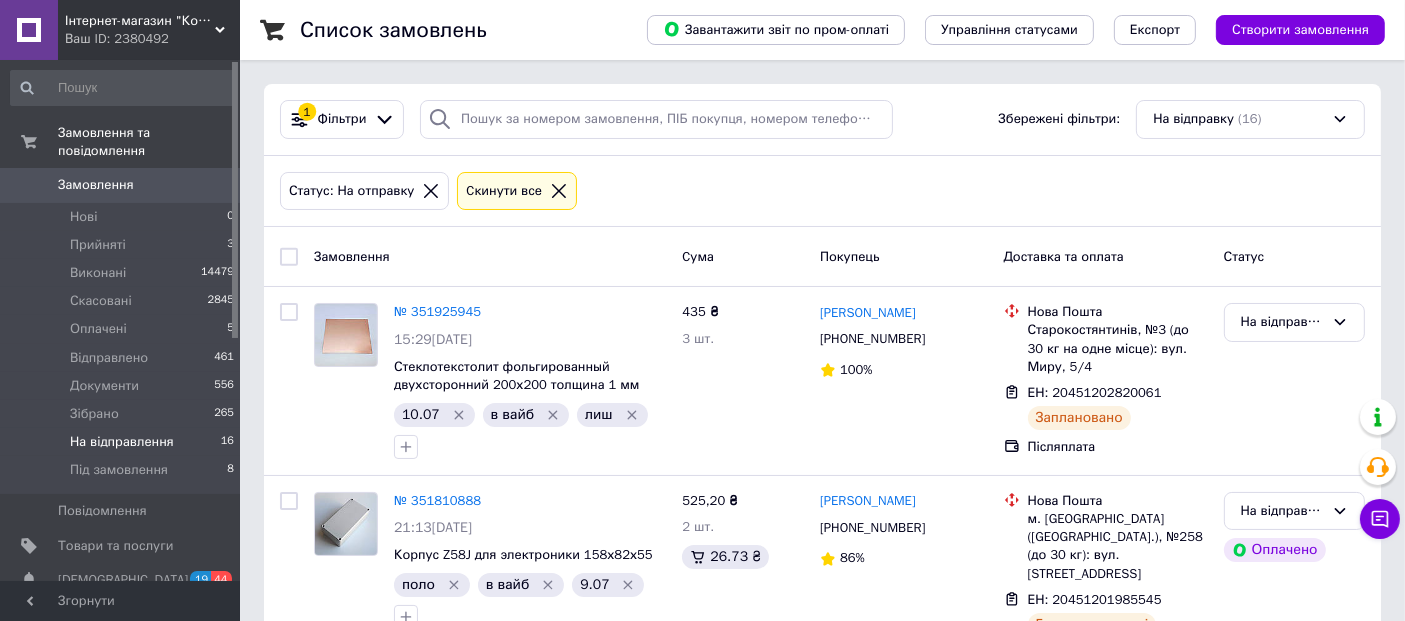 click on "Статус: На отправку Cкинути все" at bounding box center [822, 192] 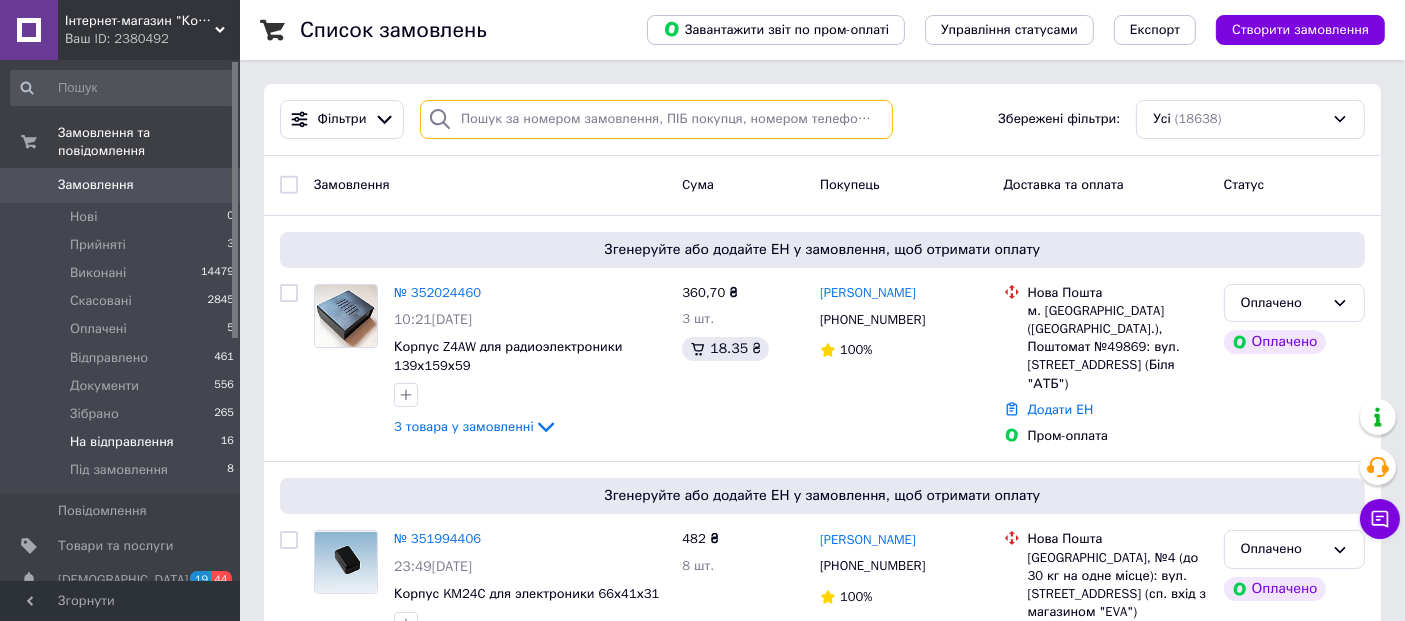 click at bounding box center (656, 119) 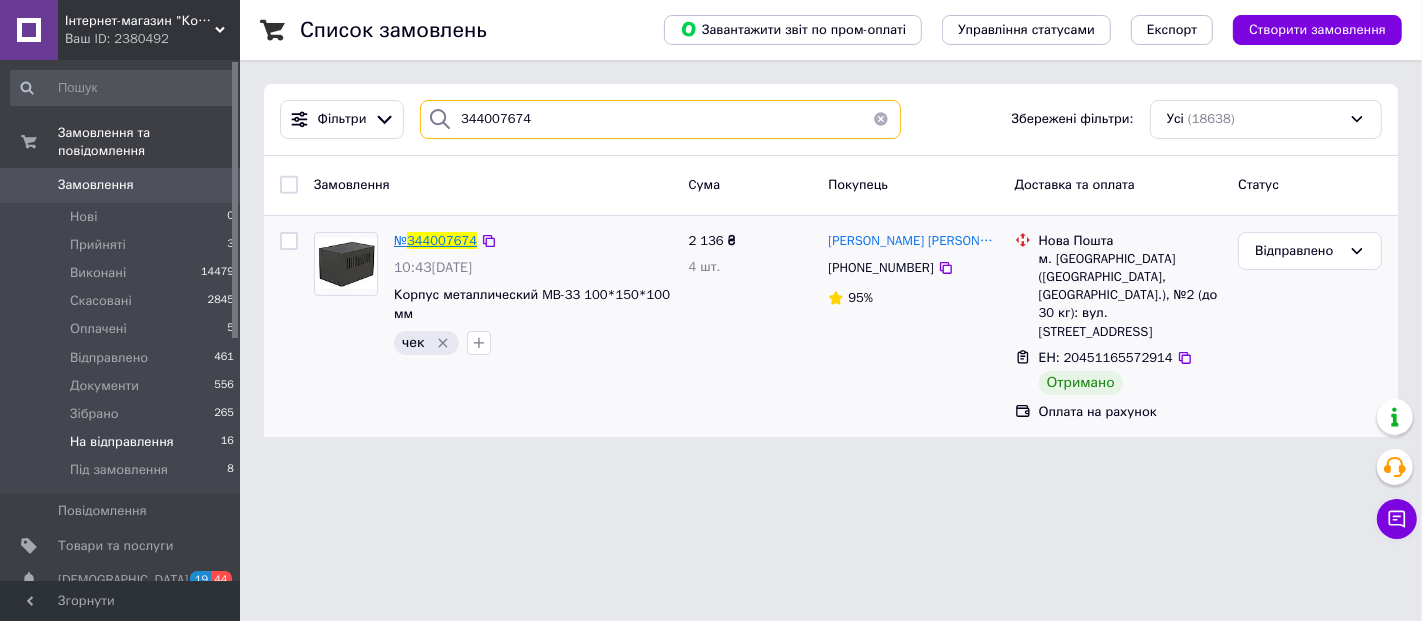 type on "344007674" 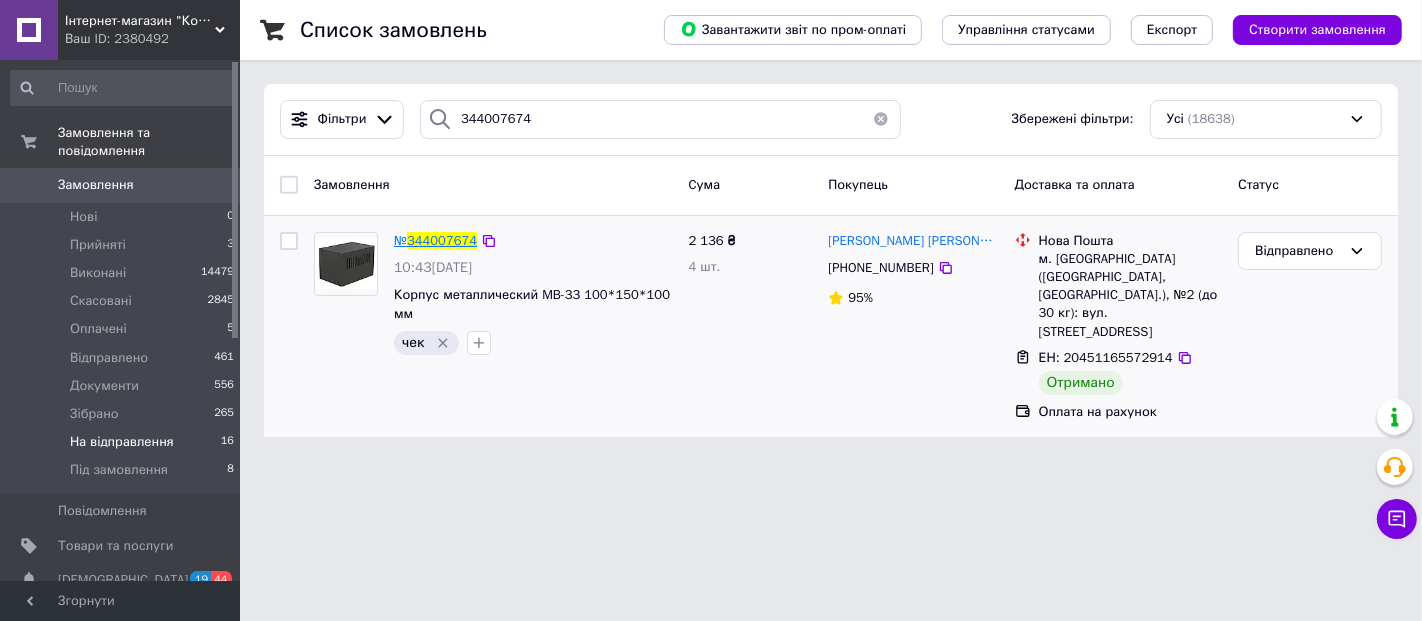 click on "344007674" at bounding box center [442, 240] 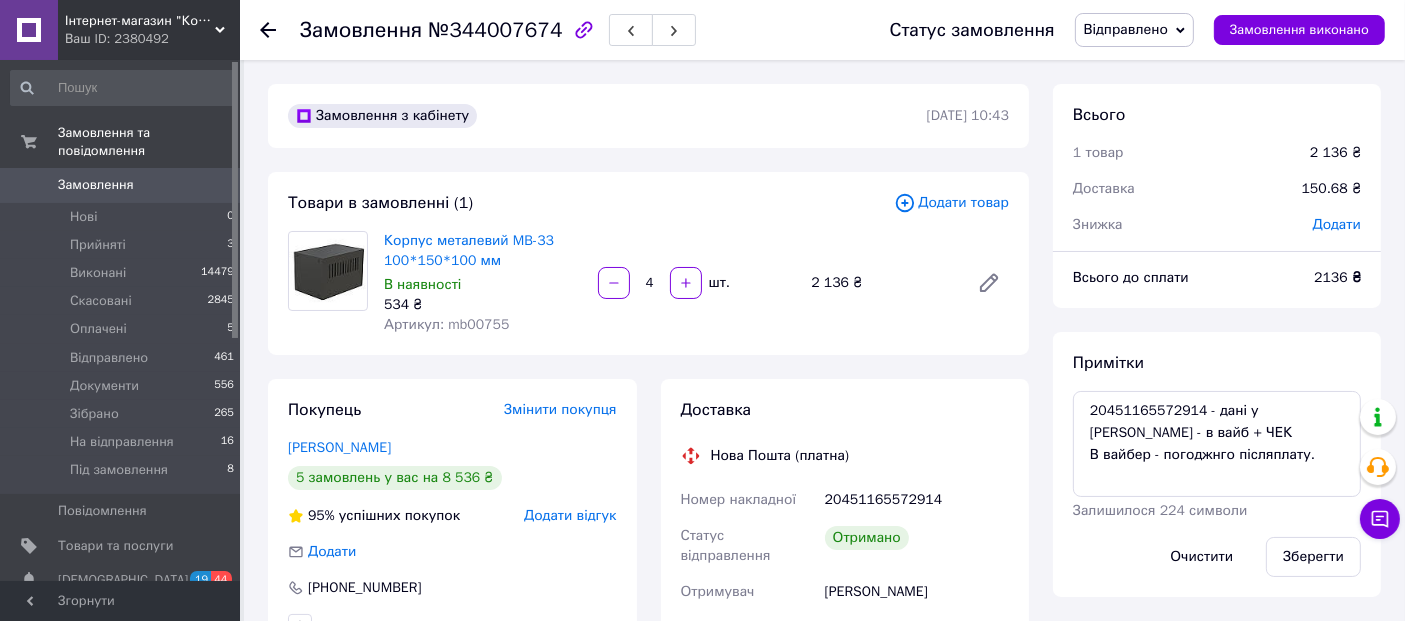 scroll, scrollTop: 652, scrollLeft: 0, axis: vertical 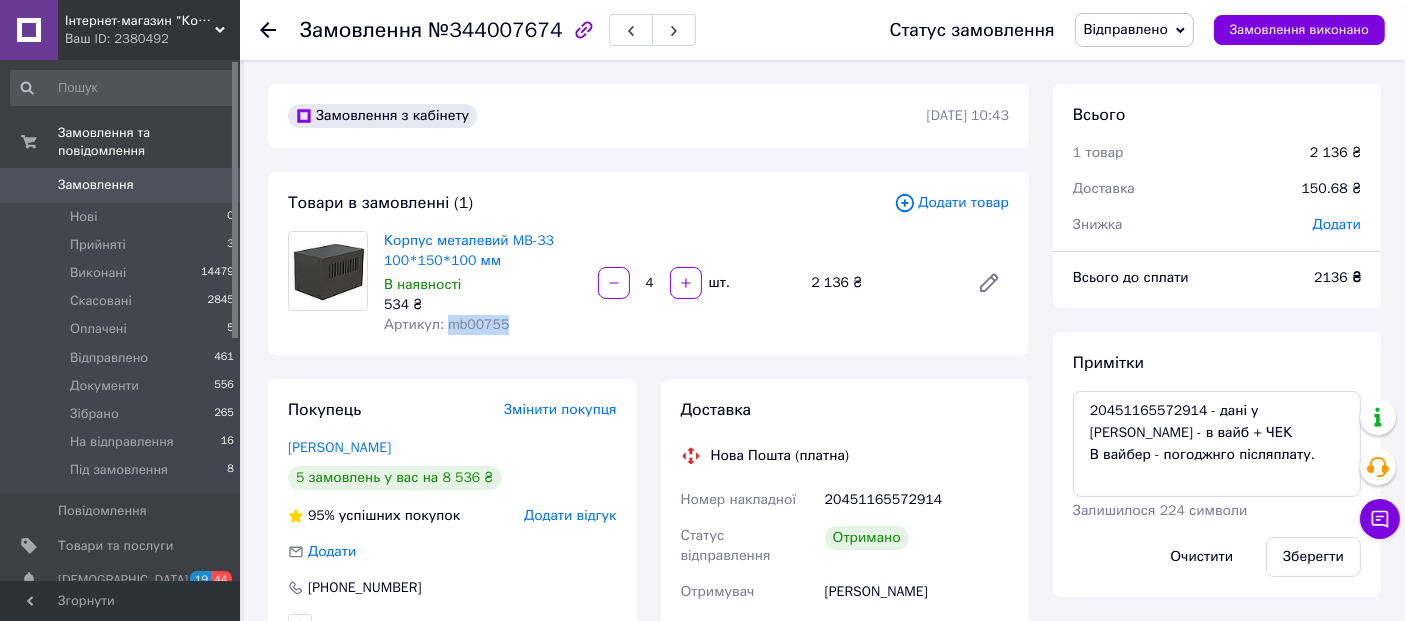 click on "Артикул: mb00755" at bounding box center [446, 324] 